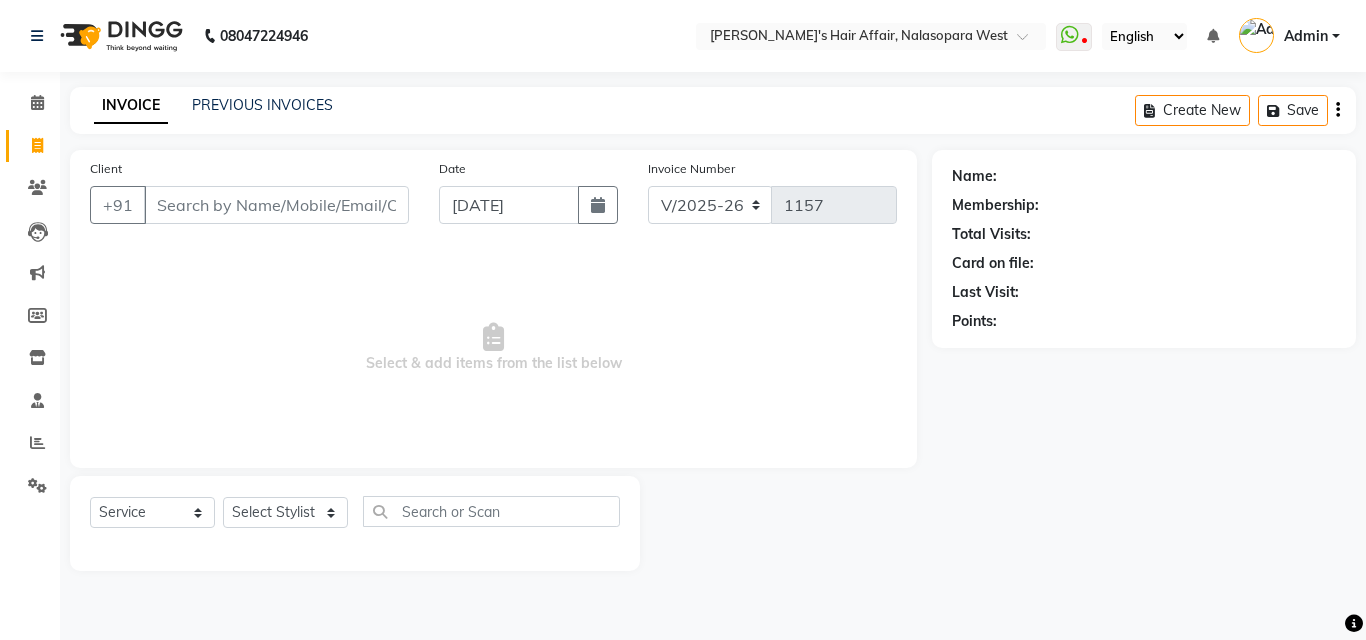 select on "6172" 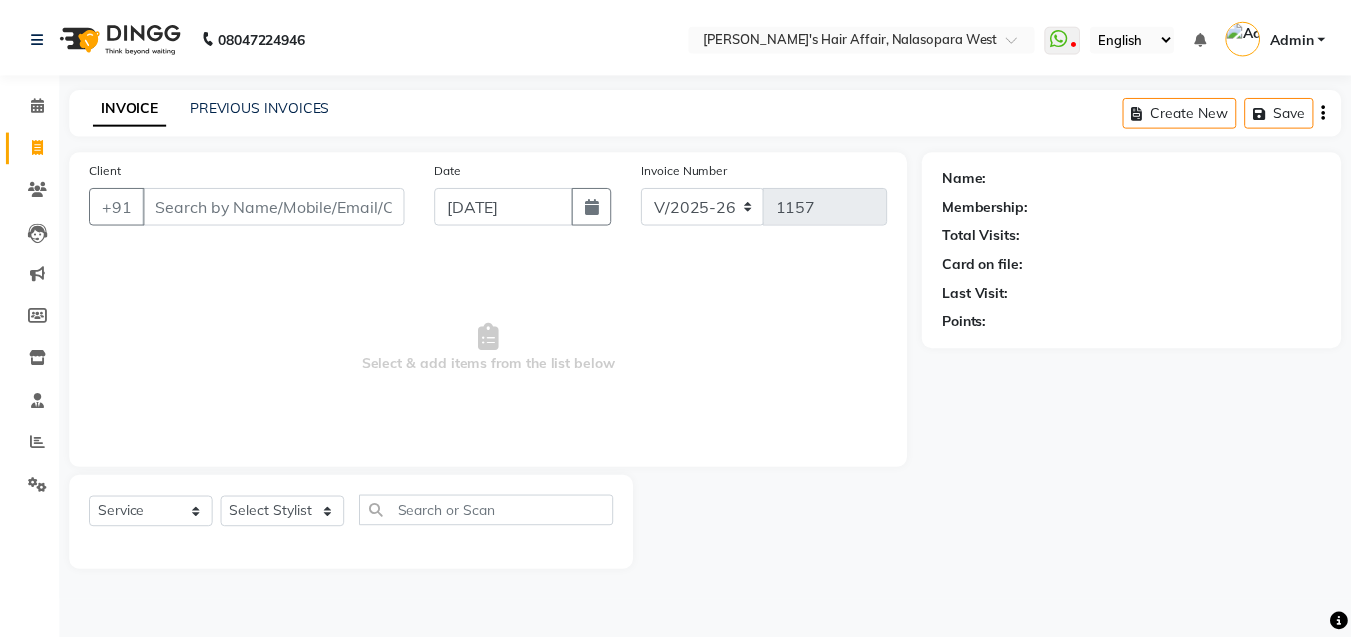 scroll, scrollTop: 0, scrollLeft: 0, axis: both 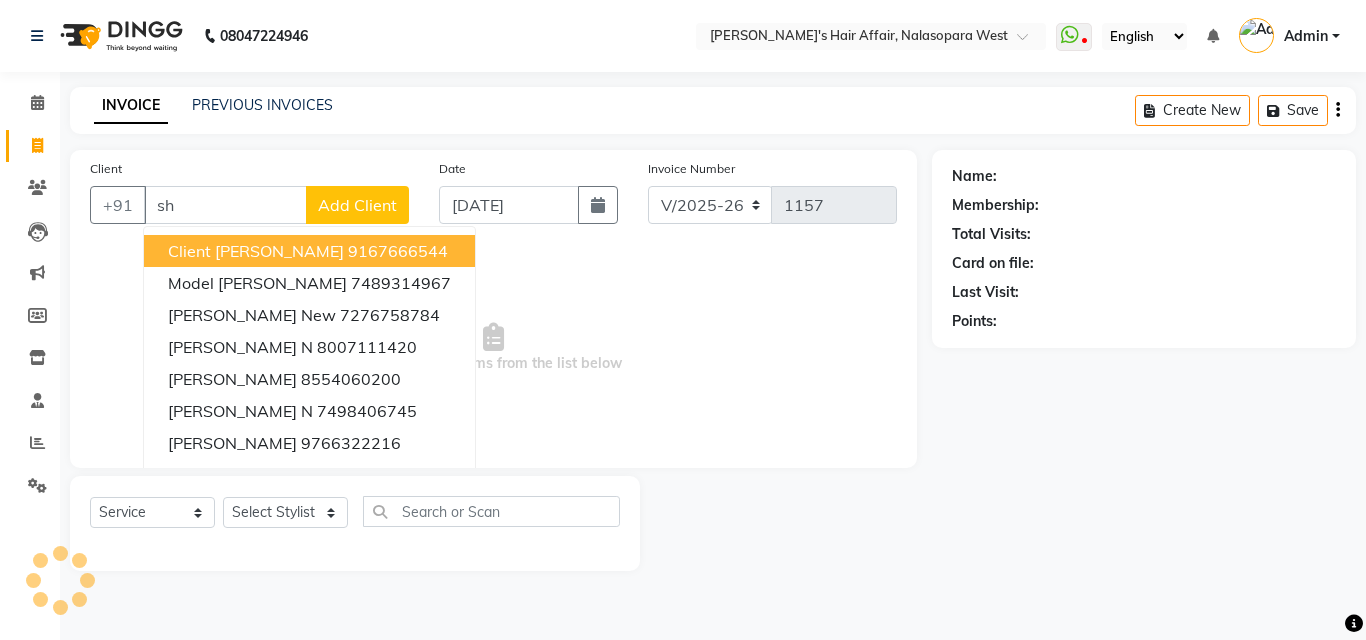 type on "s" 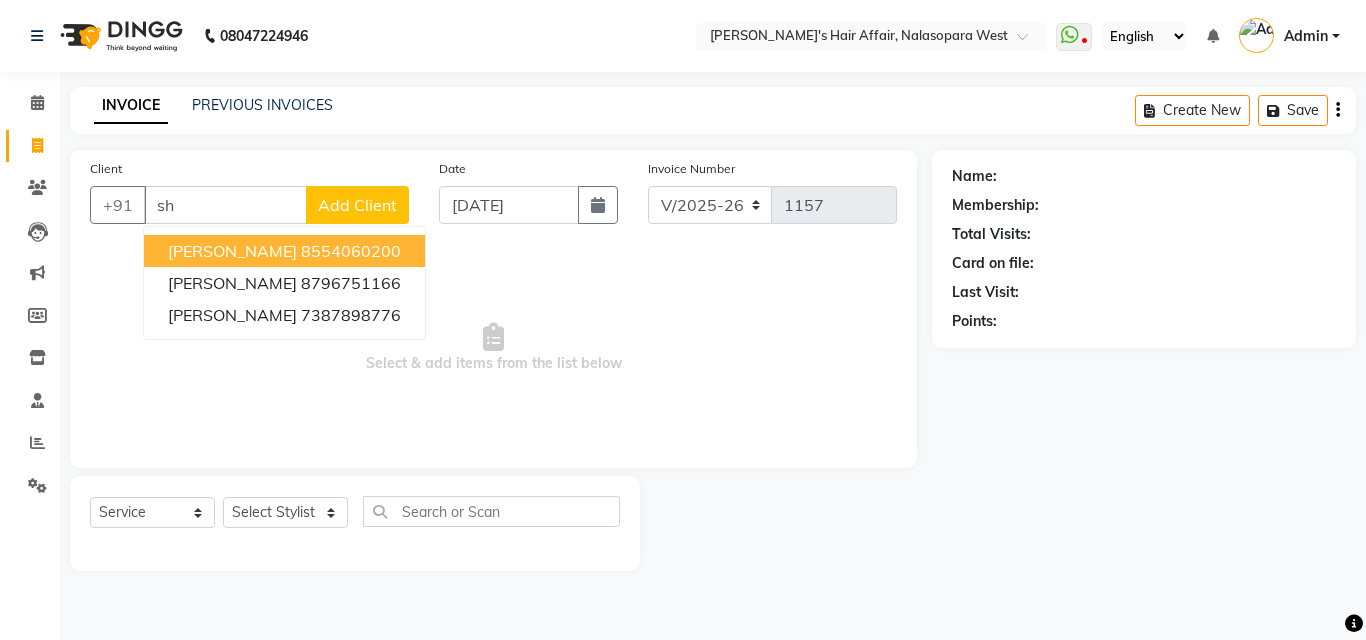 type on "s" 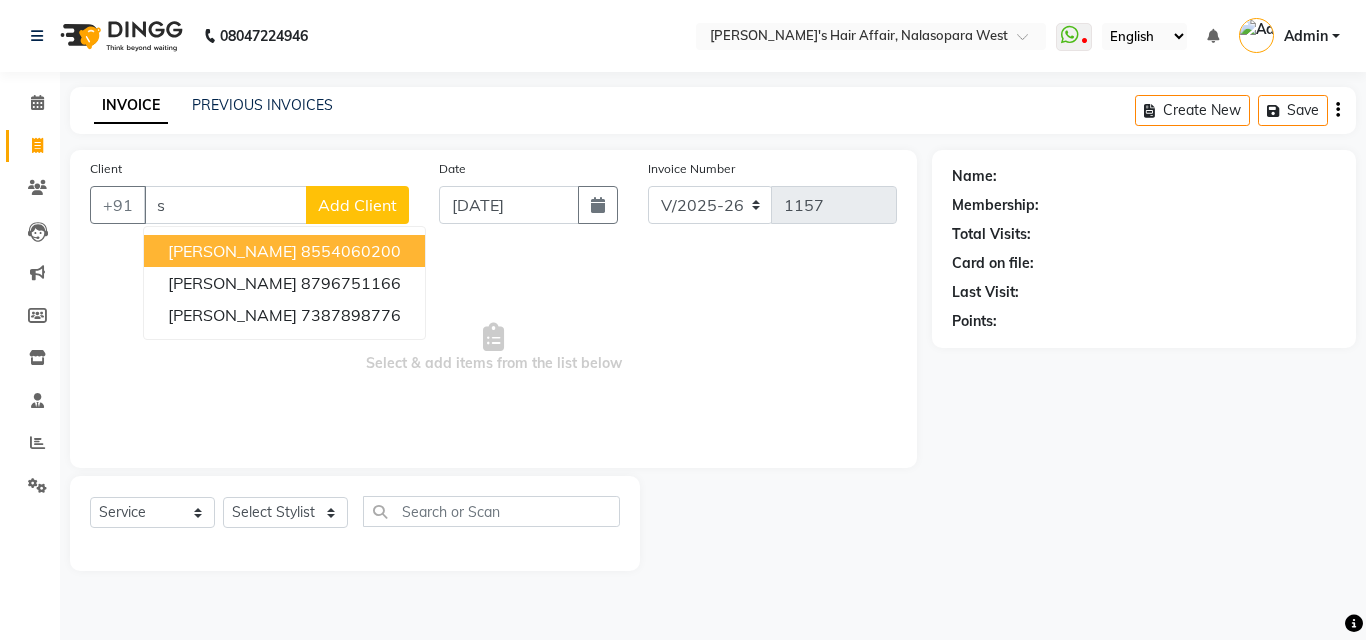type 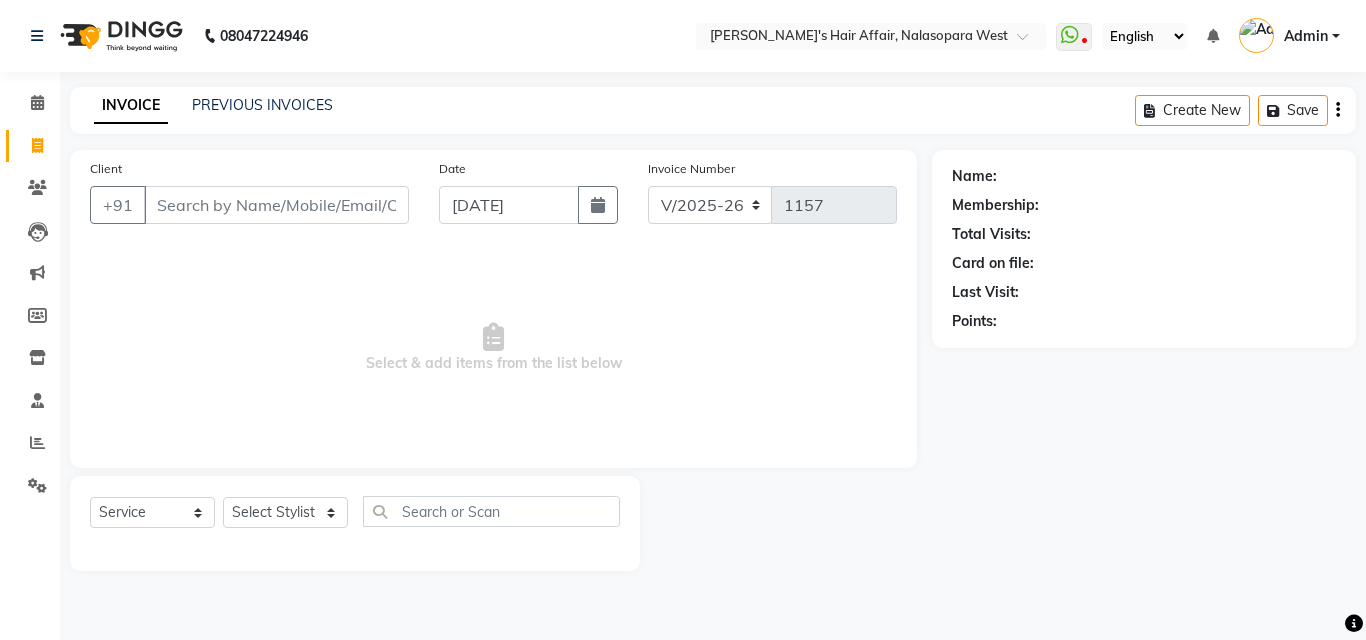 click on "Client +91" 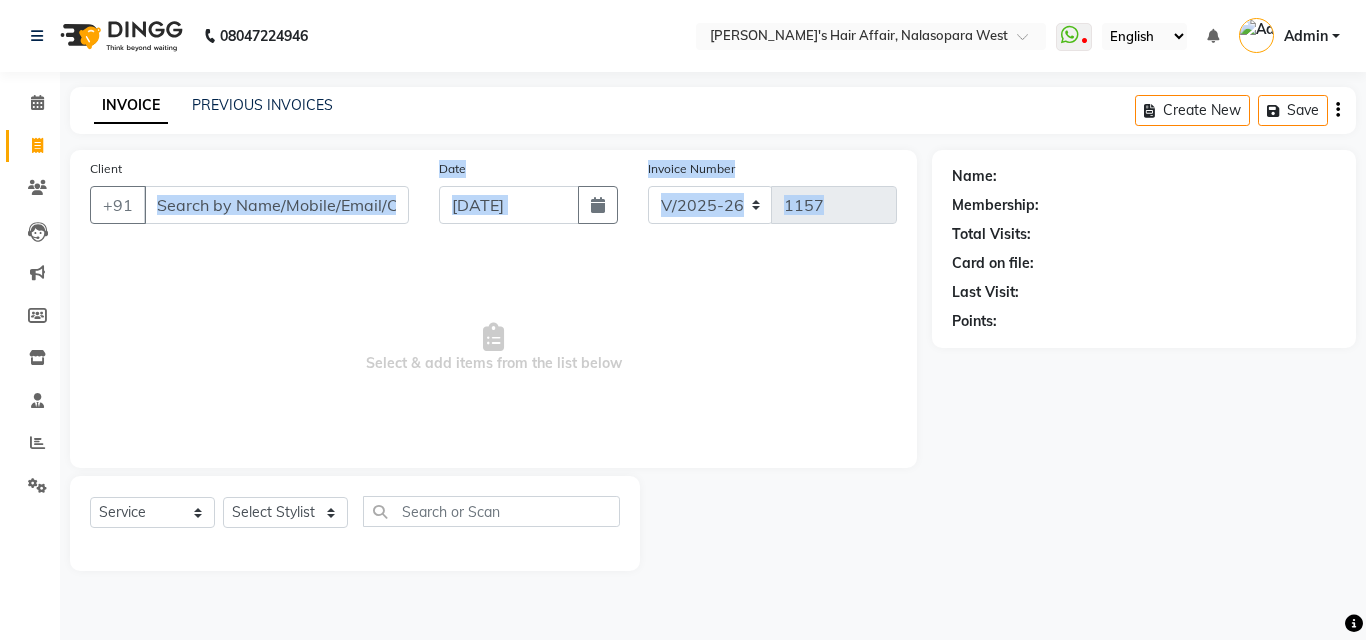 drag, startPoint x: 190, startPoint y: 175, endPoint x: 267, endPoint y: 349, distance: 190.27611 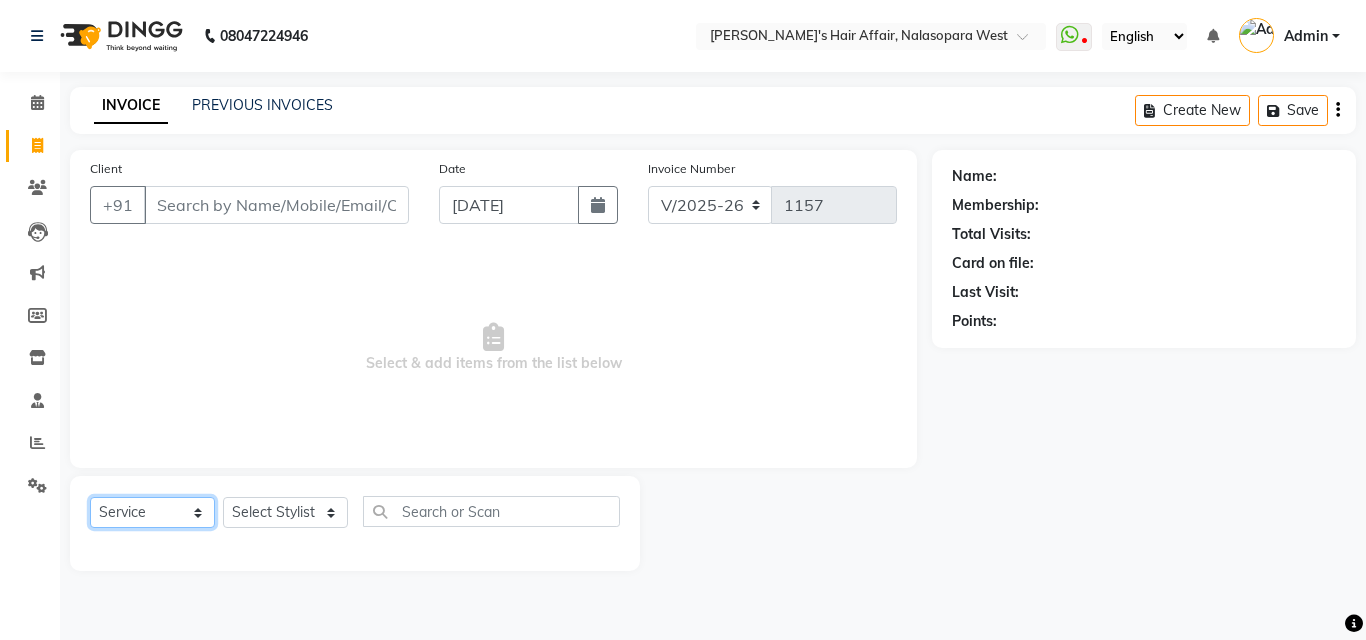 click on "Select  Service  Product  Membership  Package Voucher Prepaid Gift Card" 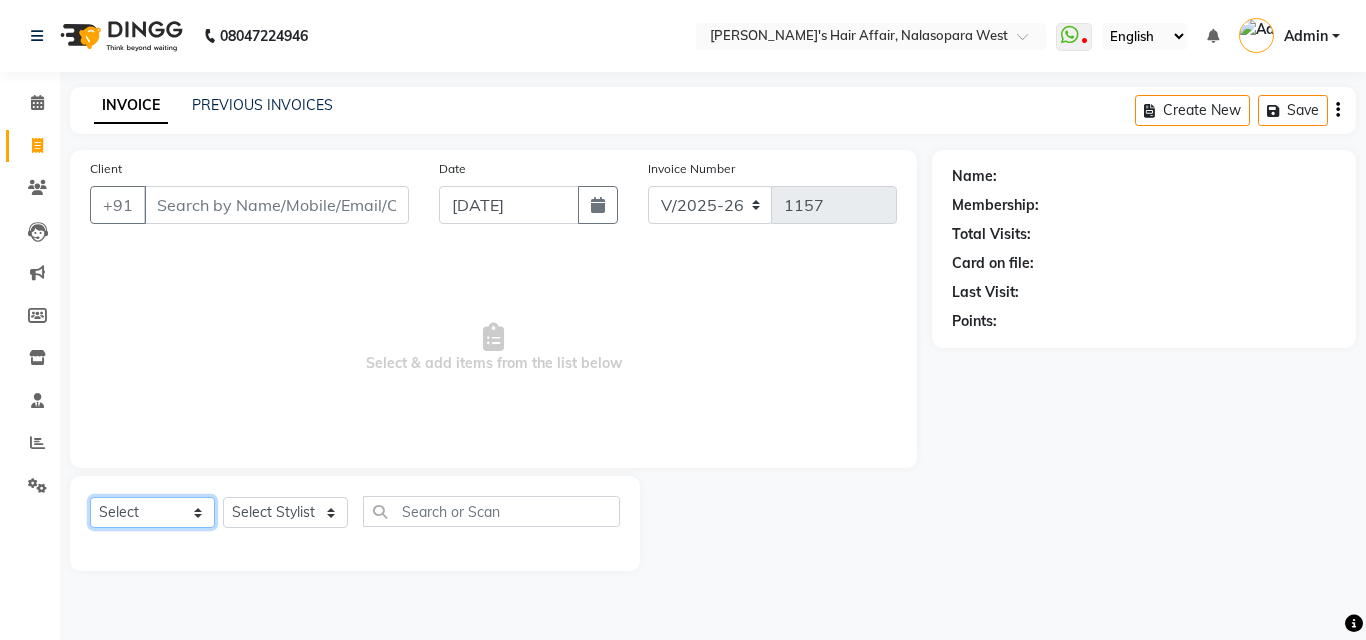 click on "Select  Service  Product  Membership  Package Voucher Prepaid Gift Card" 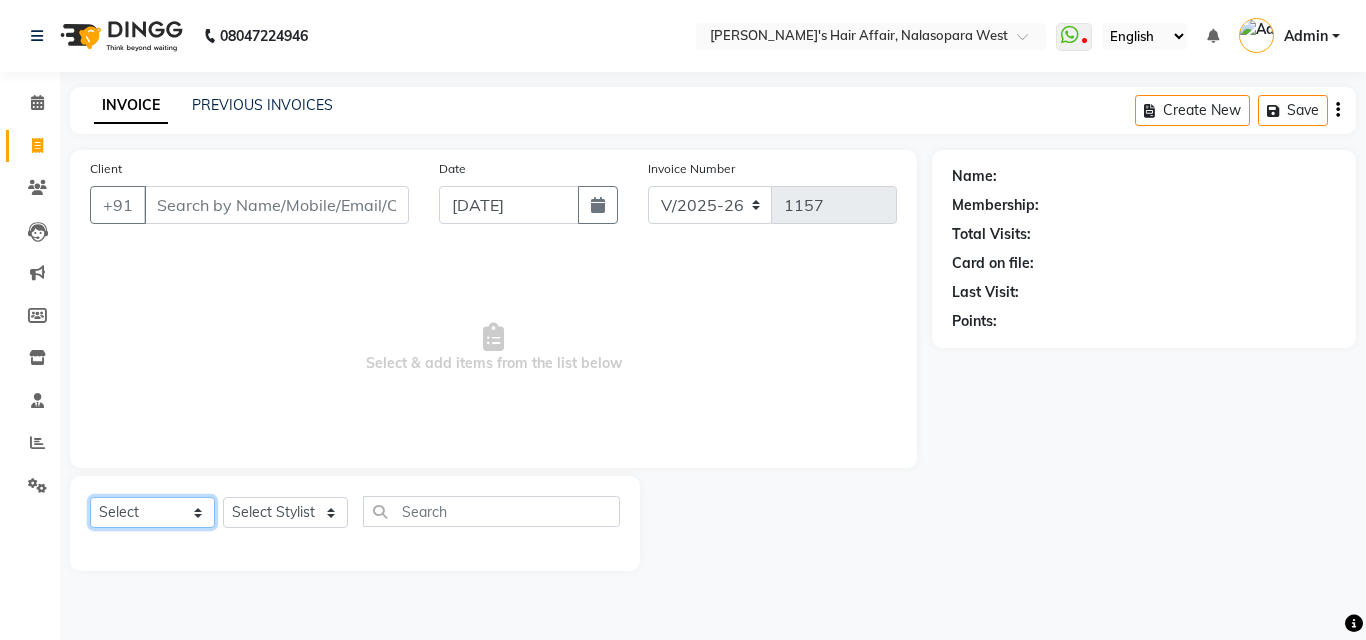 click on "Select  Service  Product  Membership  Package Voucher Prepaid Gift Card" 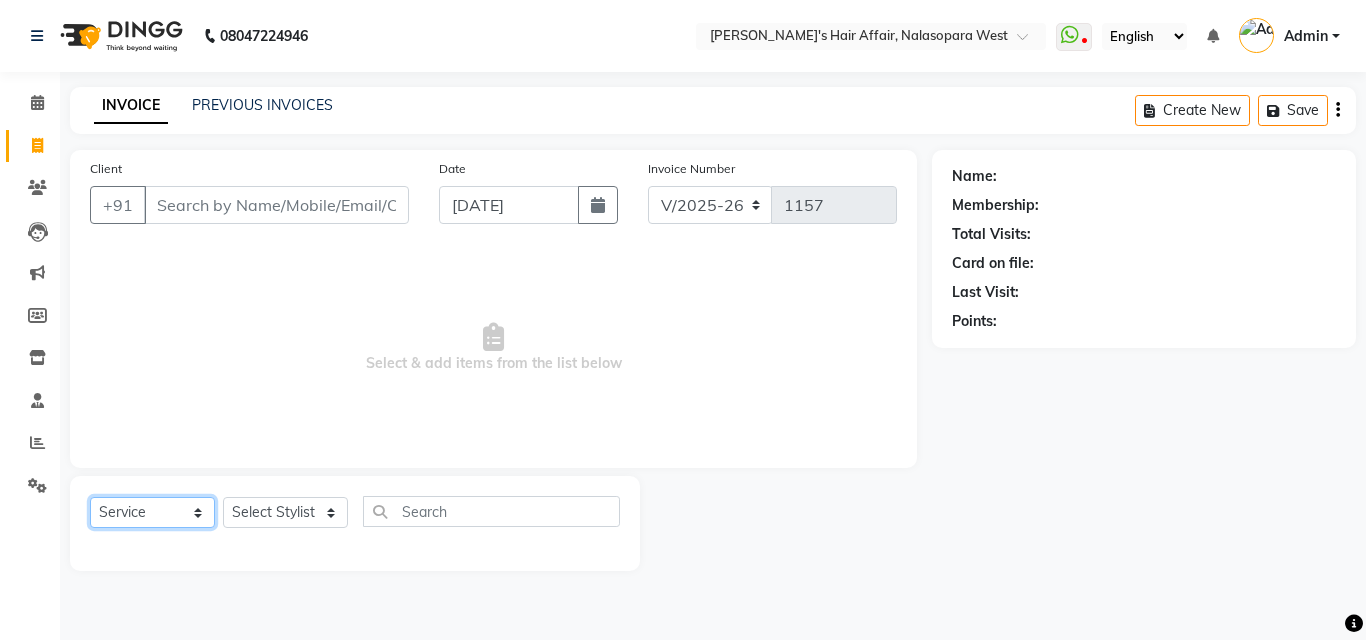 click on "Select  Service  Product  Membership  Package Voucher Prepaid Gift Card" 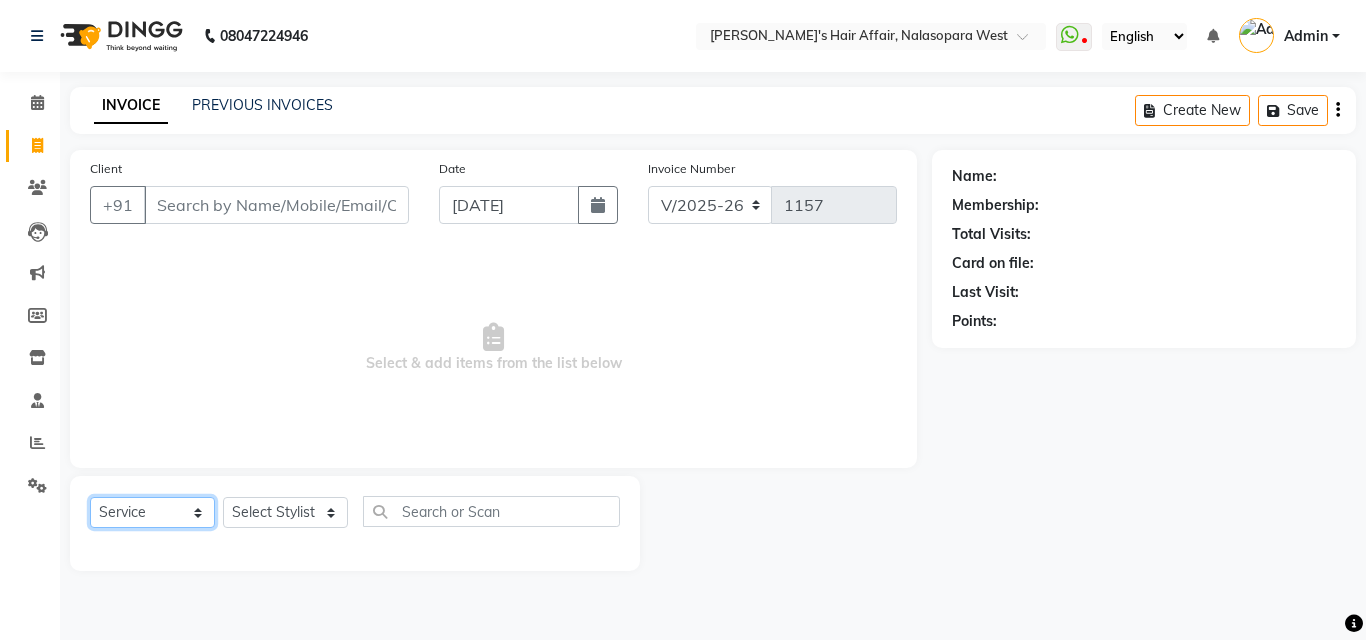 click on "Select  Service  Product  Membership  Package Voucher Prepaid Gift Card" 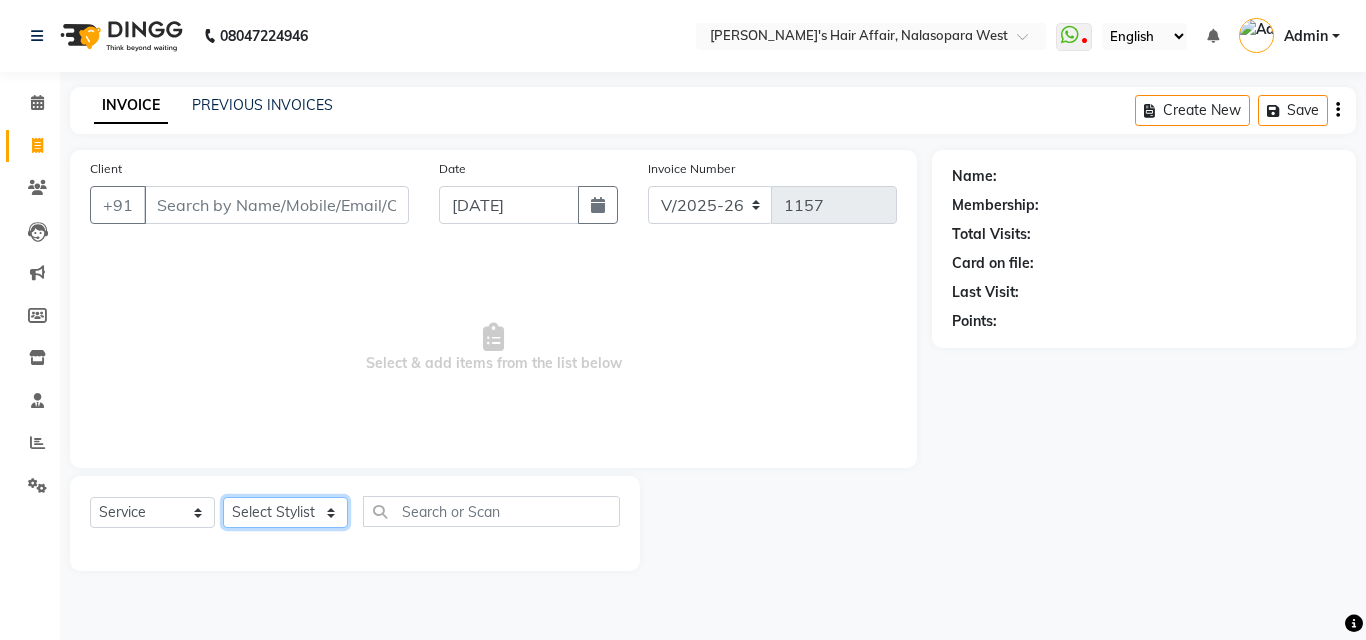 click on "Select Stylist [PERSON_NAME] [PERSON_NAME] Hair Affair [PERSON_NAME] Rashi [PERSON_NAME] [PERSON_NAME] [PERSON_NAME]" 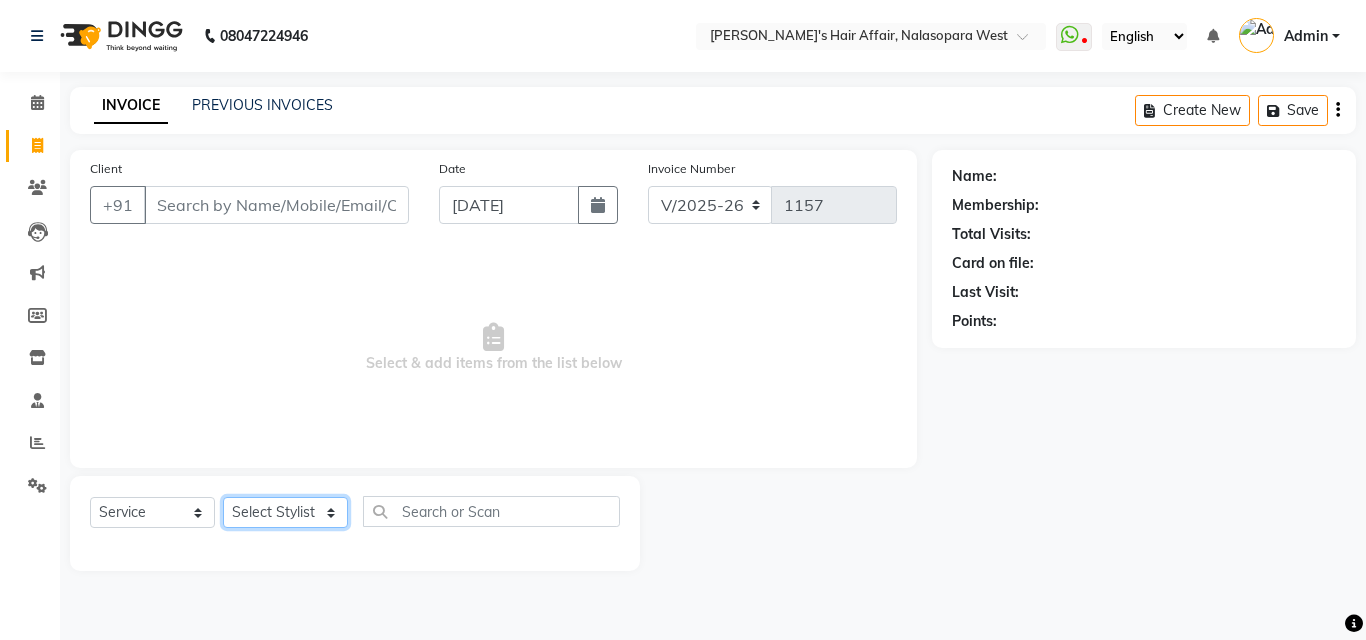 select on "82359" 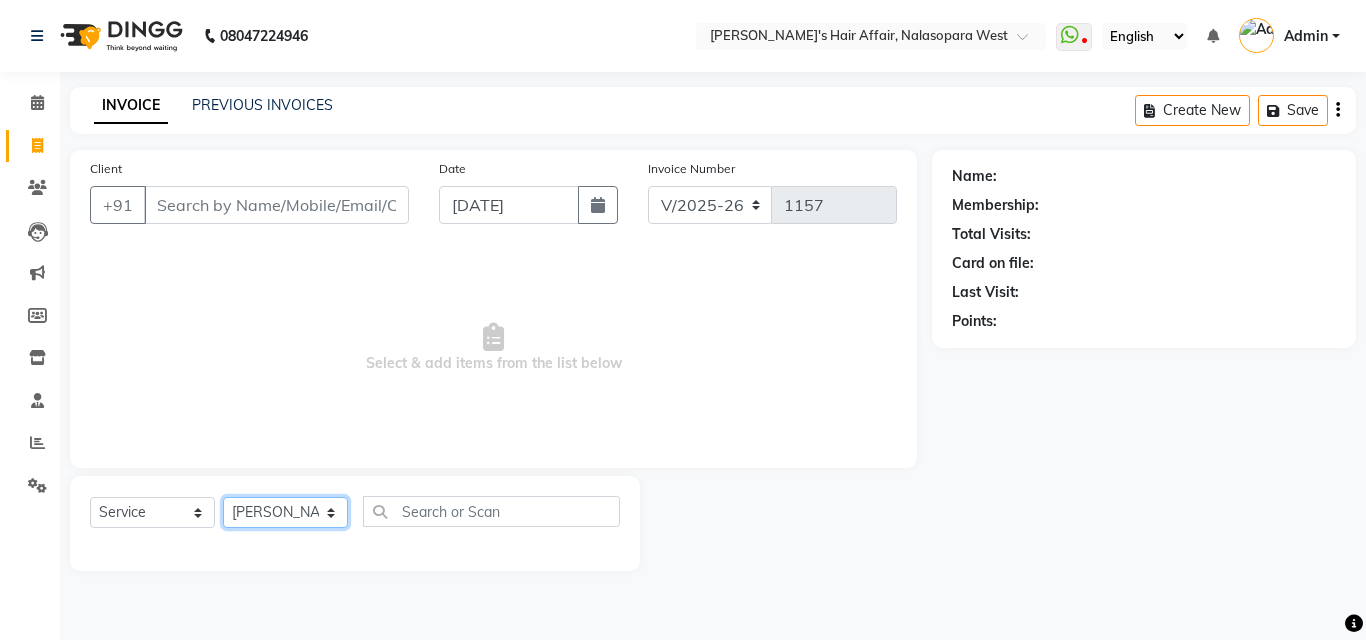 click on "Select Stylist [PERSON_NAME] [PERSON_NAME] Hair Affair [PERSON_NAME] Rashi [PERSON_NAME] [PERSON_NAME] [PERSON_NAME]" 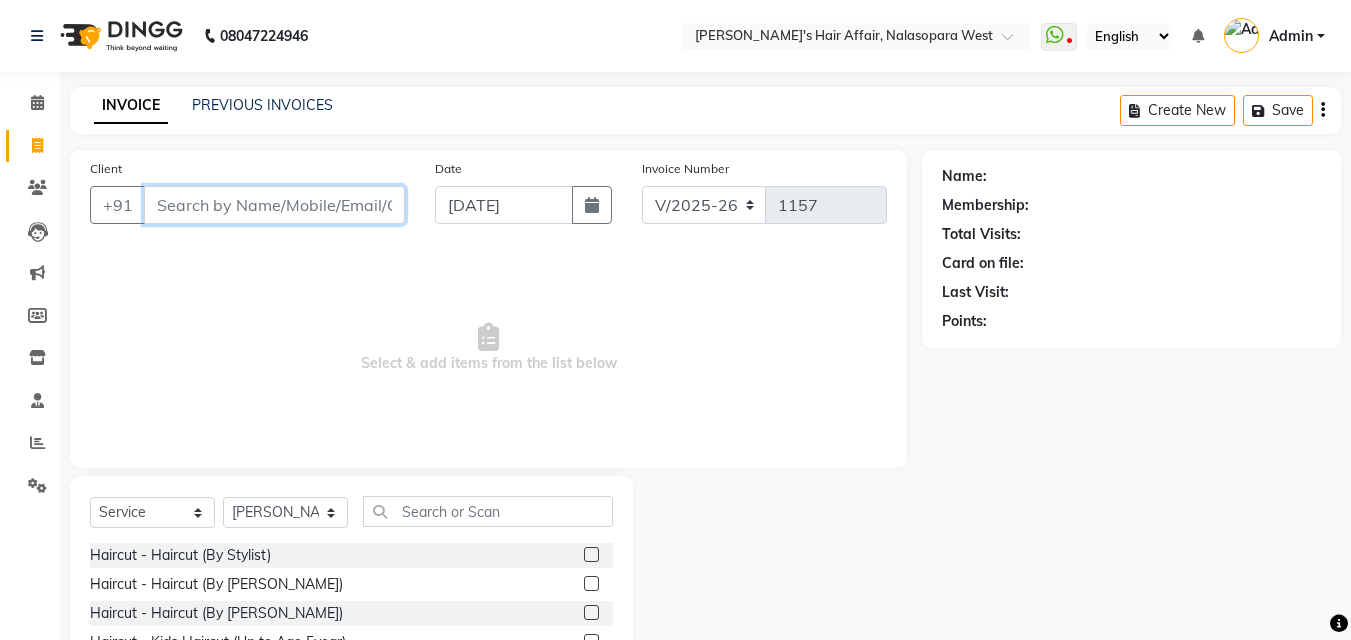 click on "Client" at bounding box center (274, 205) 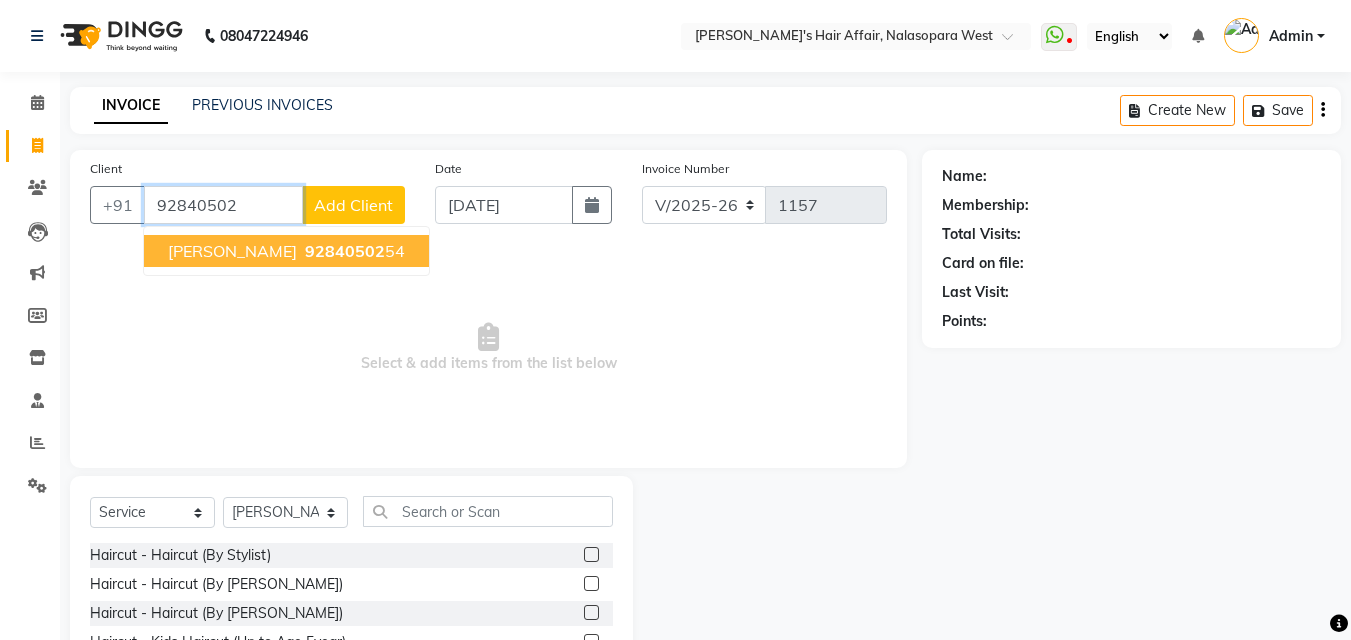 click on "92840502" at bounding box center [345, 251] 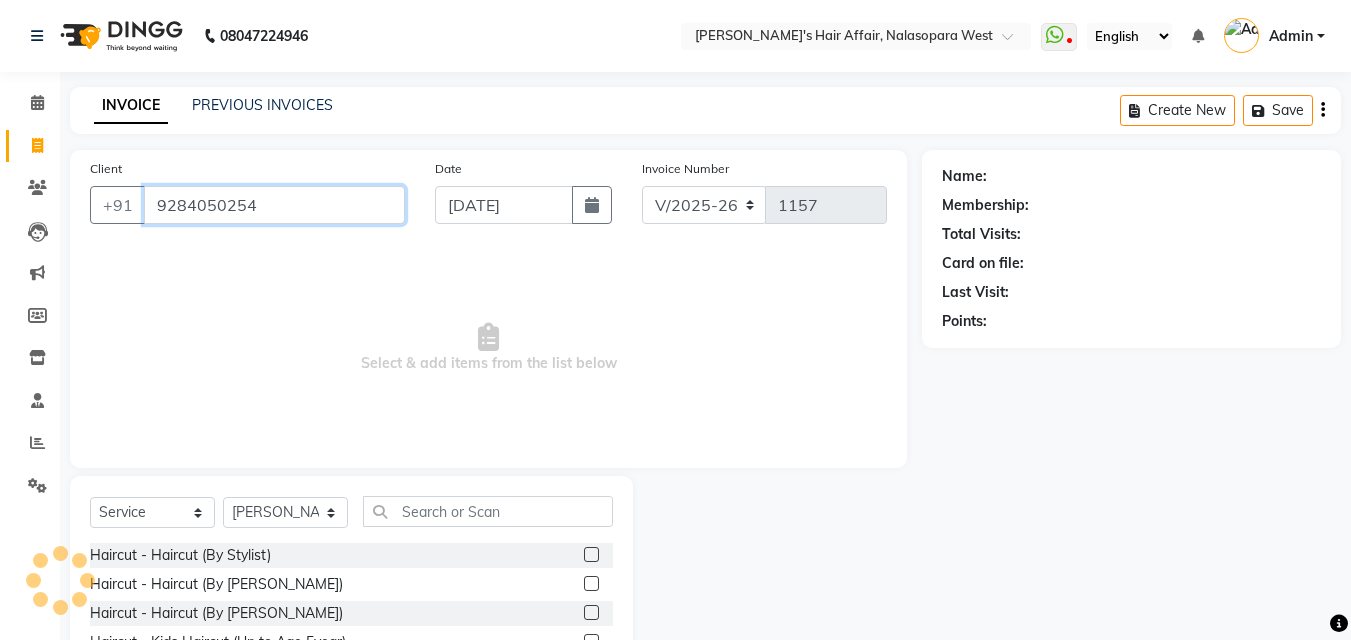 type on "9284050254" 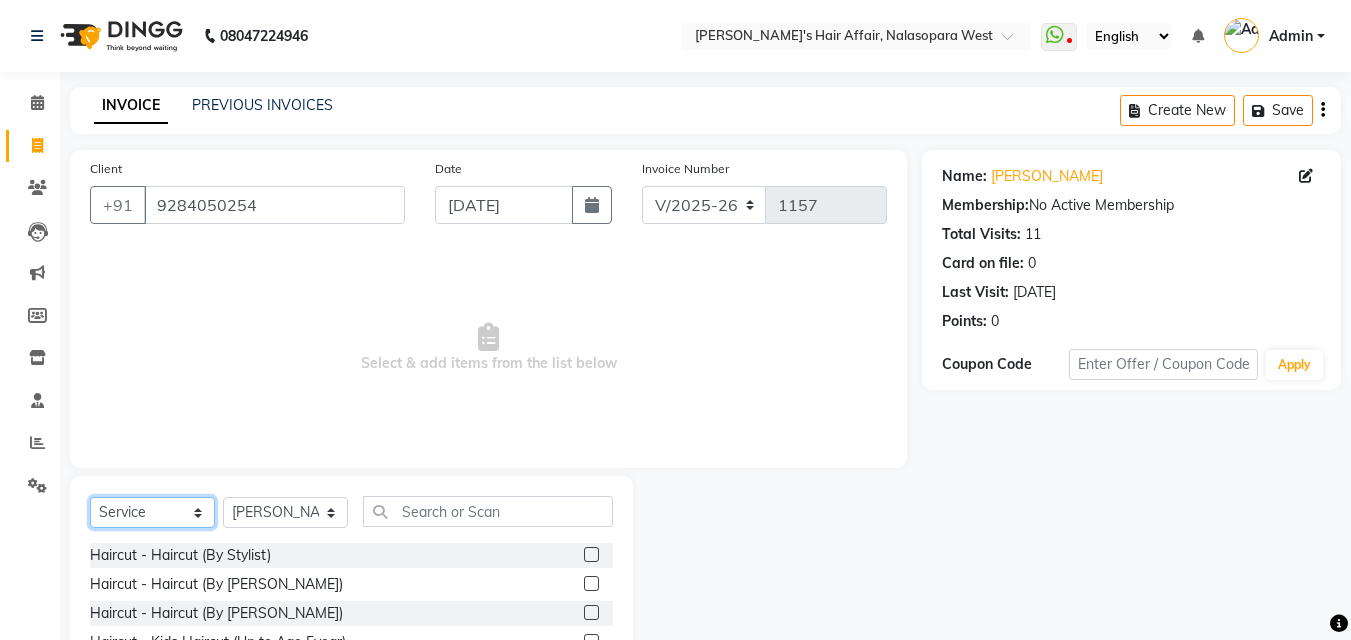 click on "Select  Service  Product  Membership  Package Voucher Prepaid Gift Card" 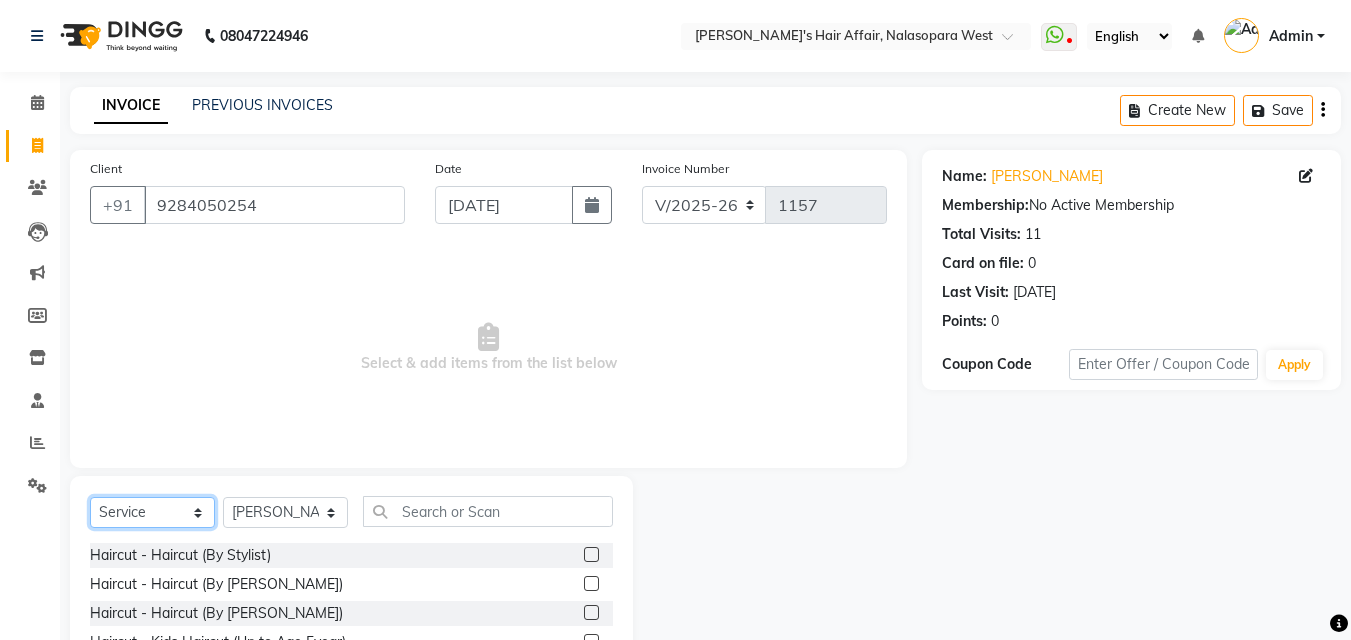 click on "Select  Service  Product  Membership  Package Voucher Prepaid Gift Card" 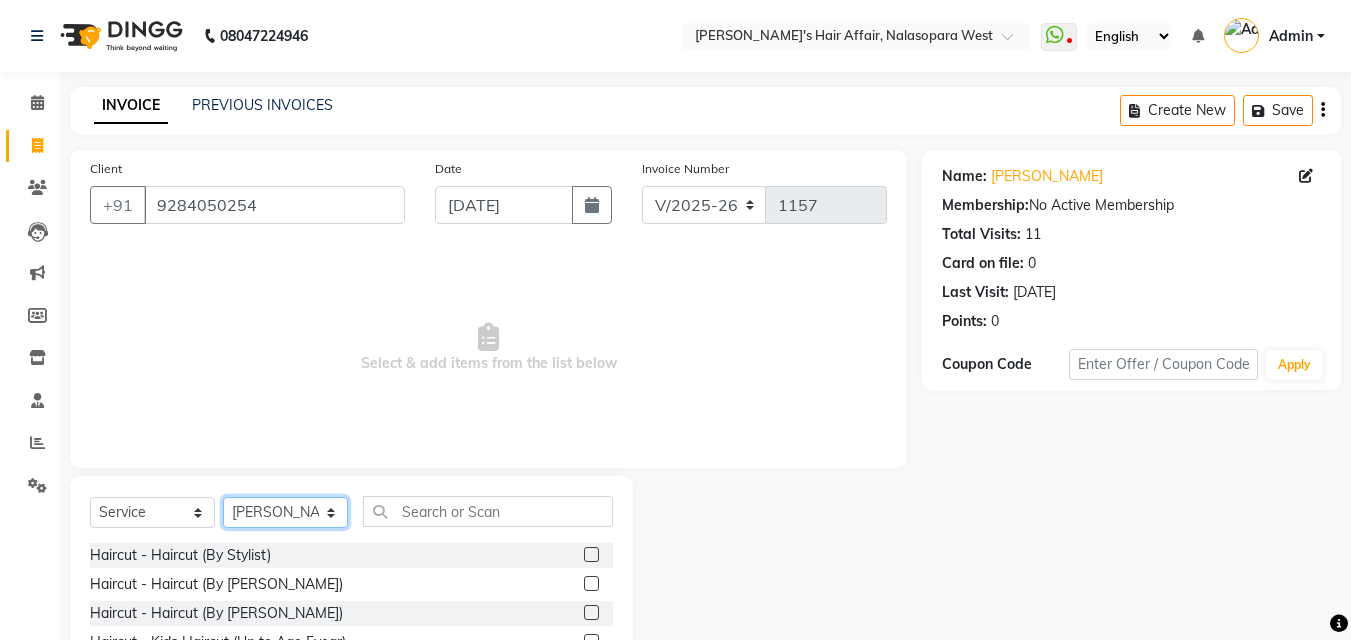 click on "Select Stylist [PERSON_NAME] [PERSON_NAME] Hair Affair [PERSON_NAME] Rashi [PERSON_NAME] [PERSON_NAME] [PERSON_NAME]" 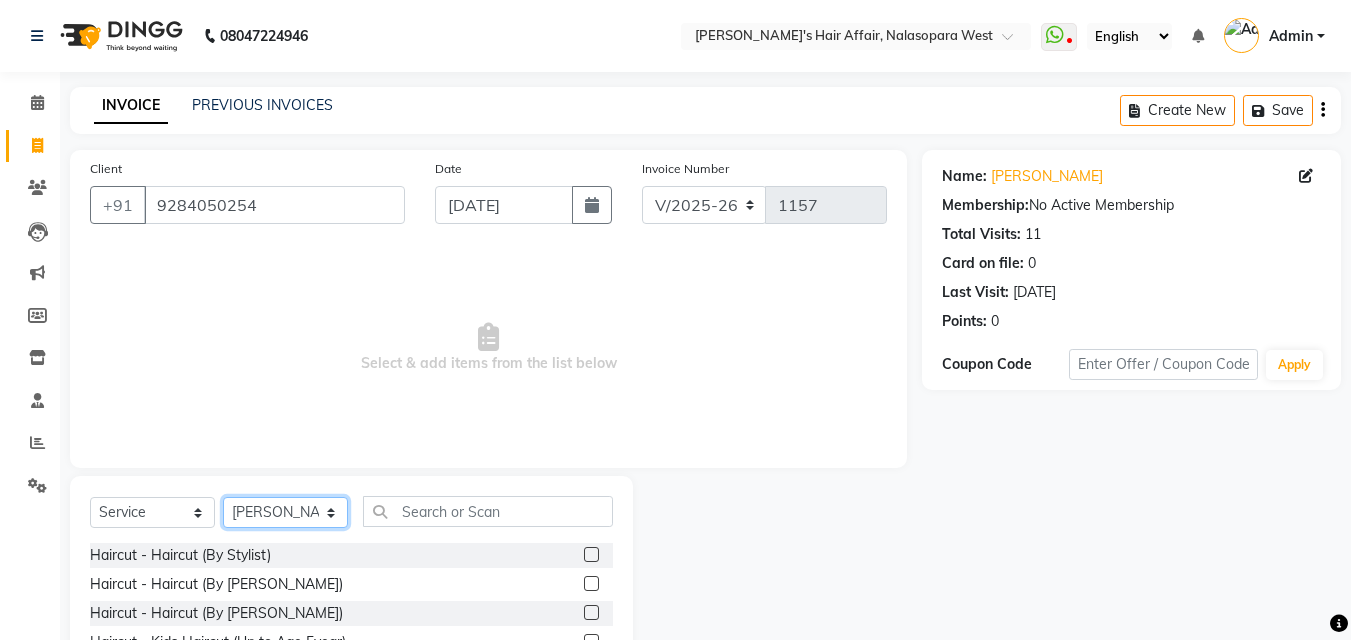 click on "Select Stylist [PERSON_NAME] [PERSON_NAME] Hair Affair [PERSON_NAME] Rashi [PERSON_NAME] [PERSON_NAME] [PERSON_NAME]" 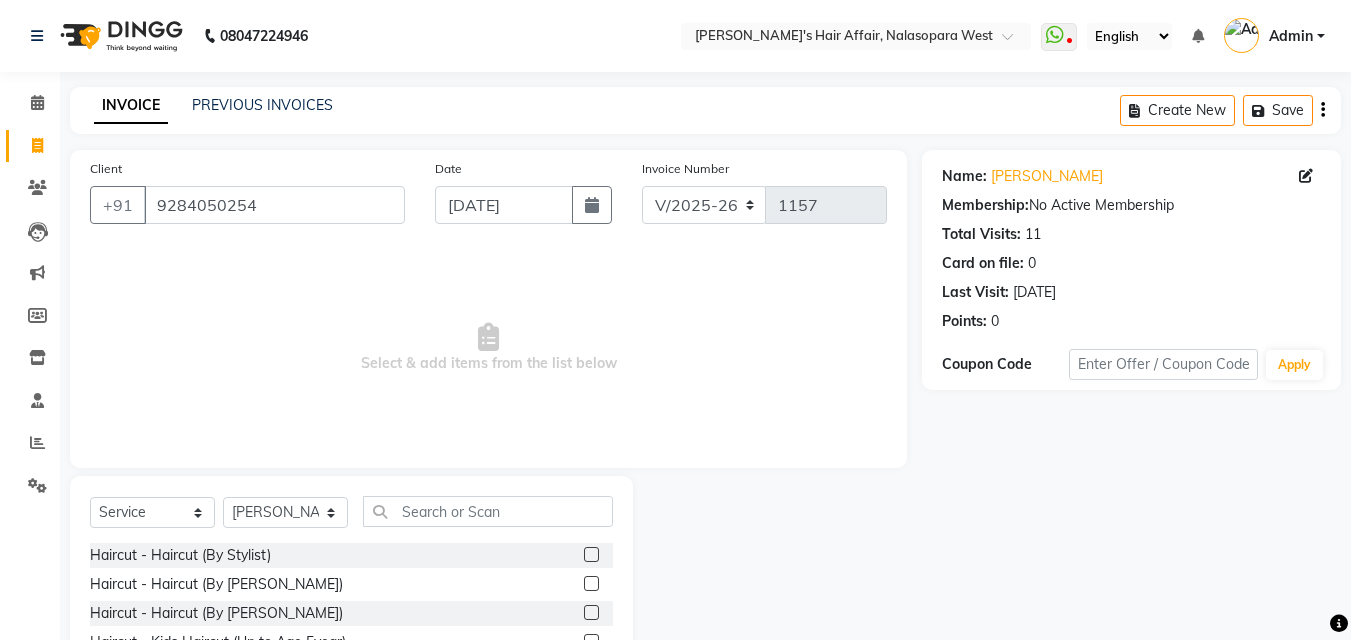 click 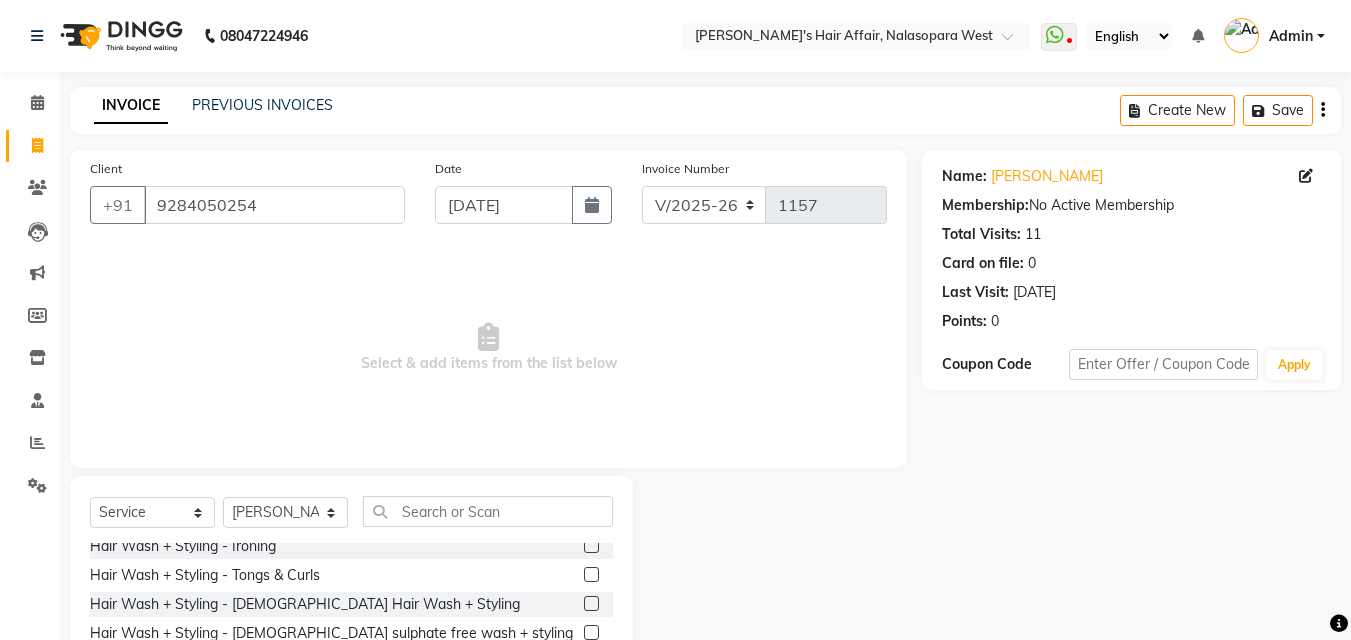 scroll, scrollTop: 0, scrollLeft: 0, axis: both 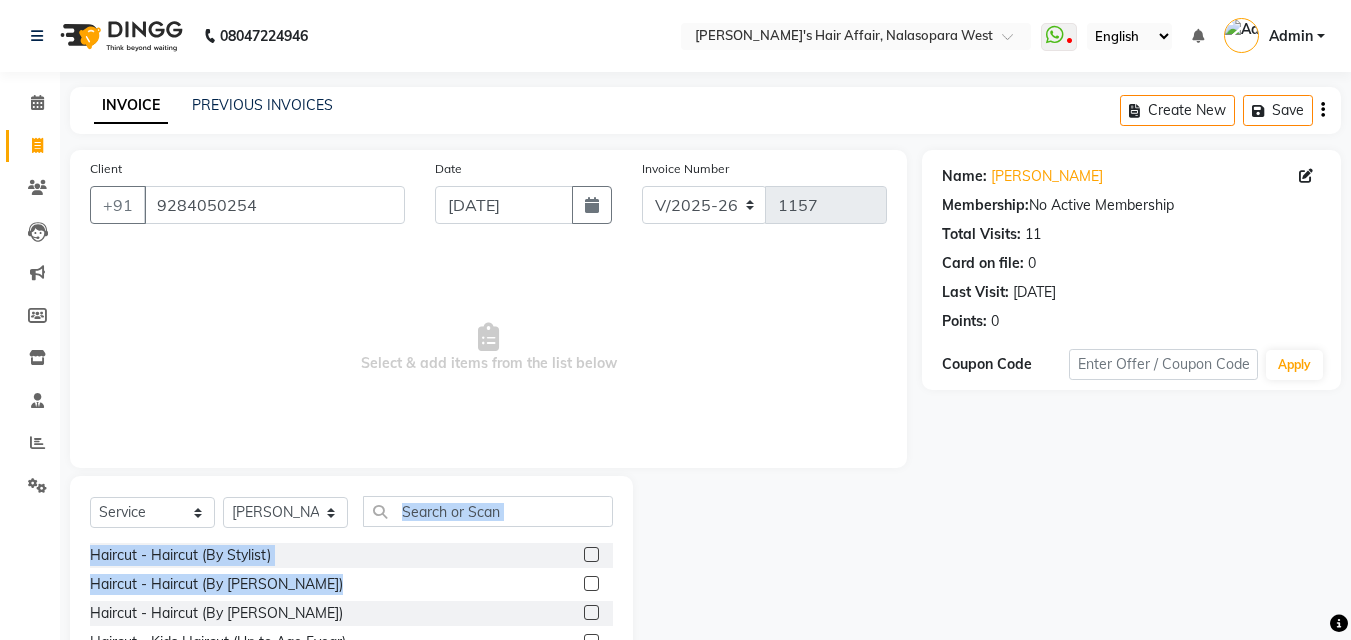 drag, startPoint x: 603, startPoint y: 542, endPoint x: 599, endPoint y: 573, distance: 31.257 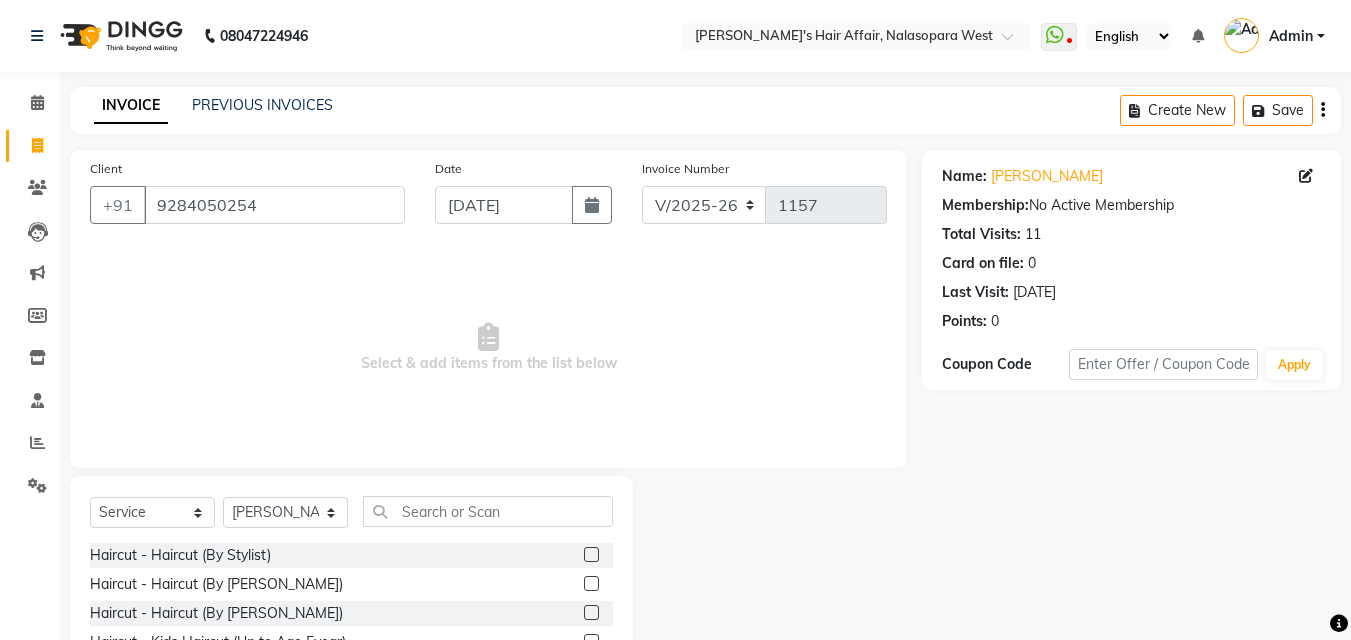 click 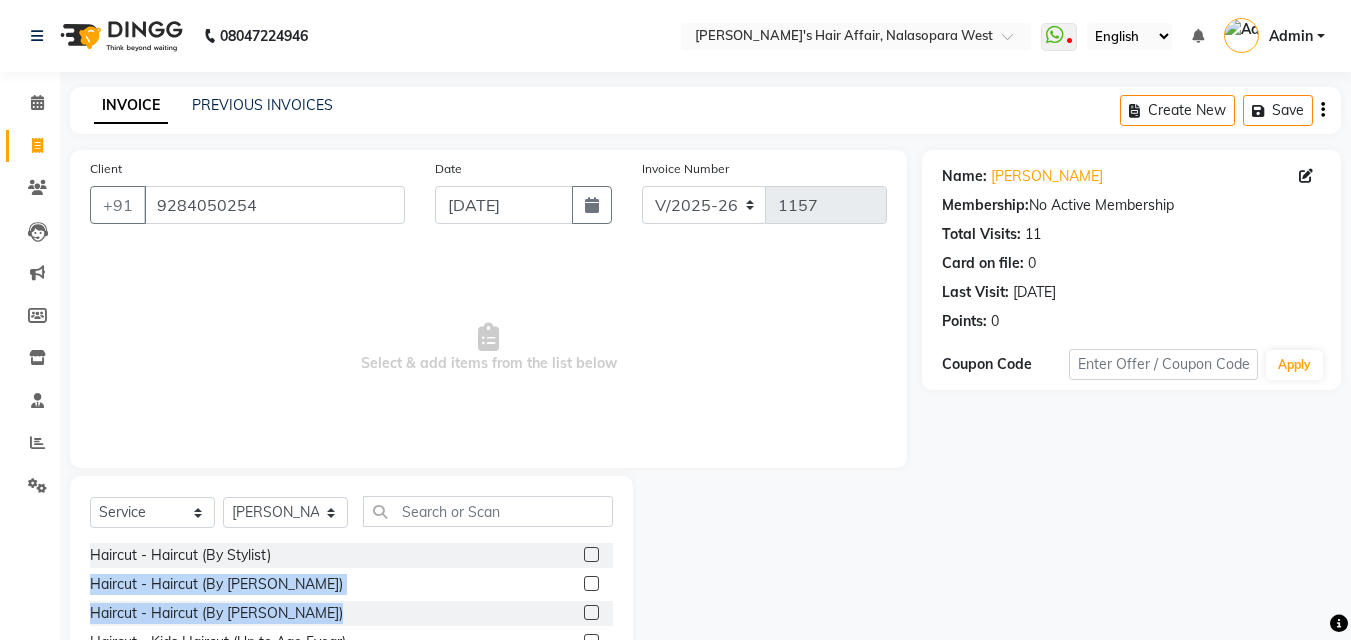 drag, startPoint x: 595, startPoint y: 563, endPoint x: 610, endPoint y: 567, distance: 15.524175 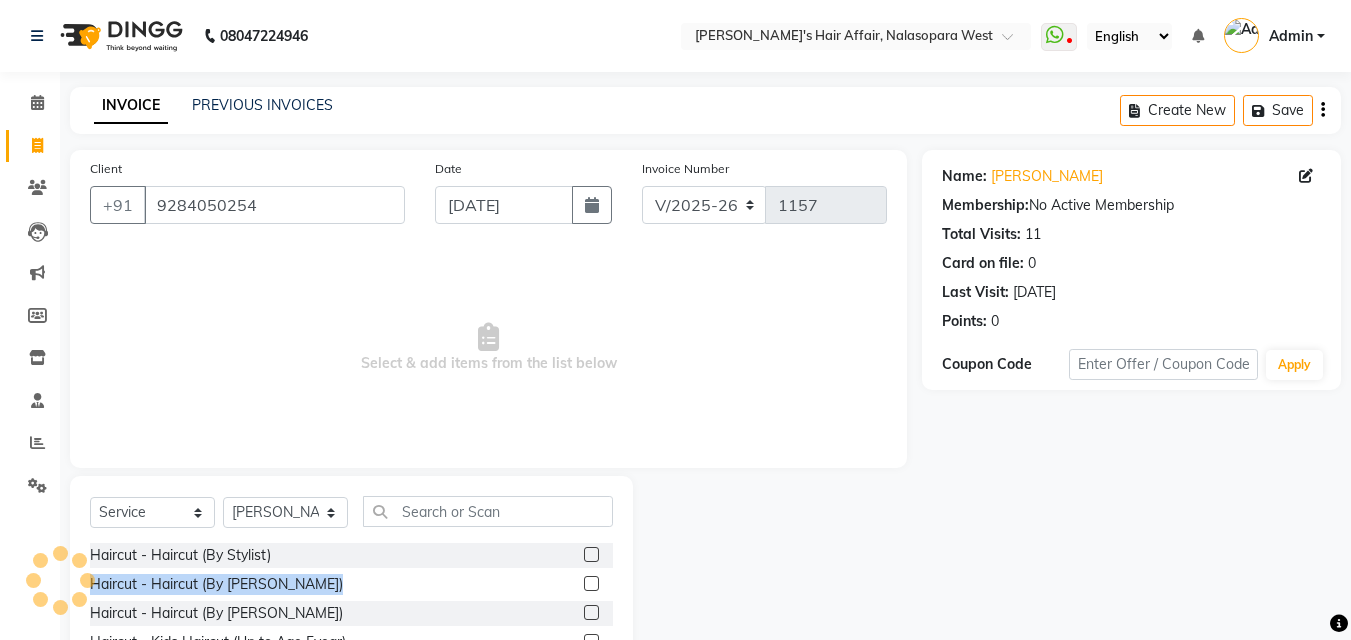 scroll, scrollTop: 2800, scrollLeft: 0, axis: vertical 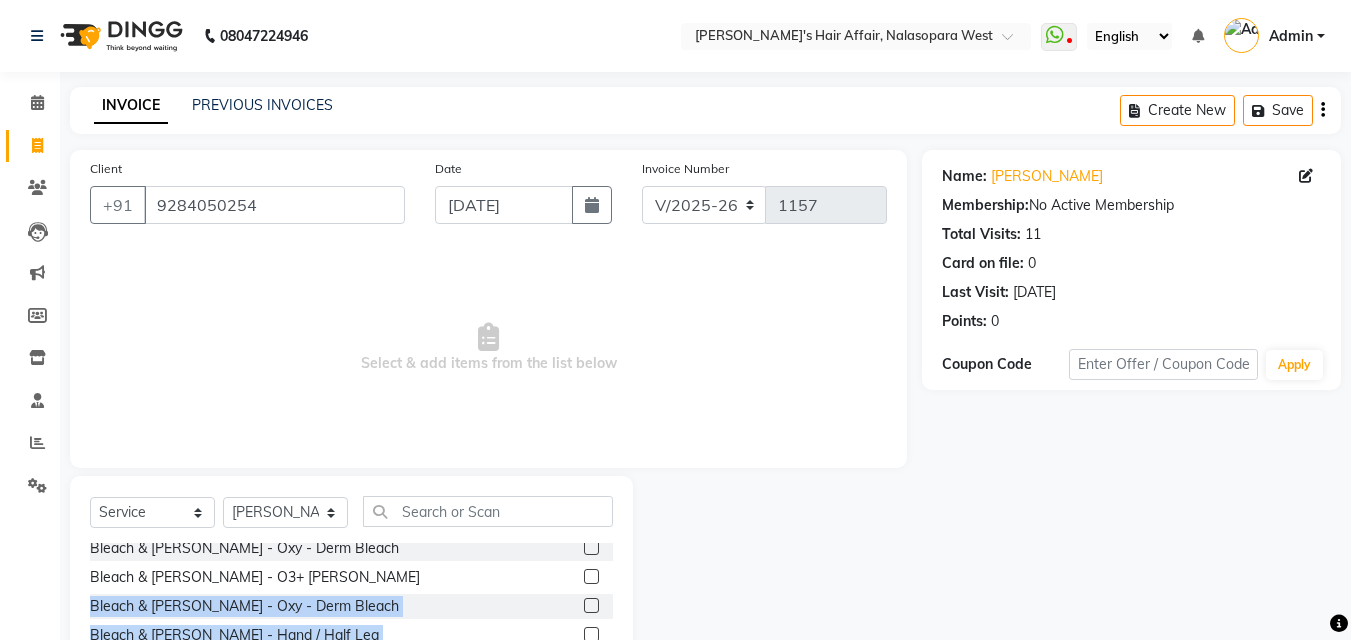 drag, startPoint x: 616, startPoint y: 554, endPoint x: 736, endPoint y: 564, distance: 120.41595 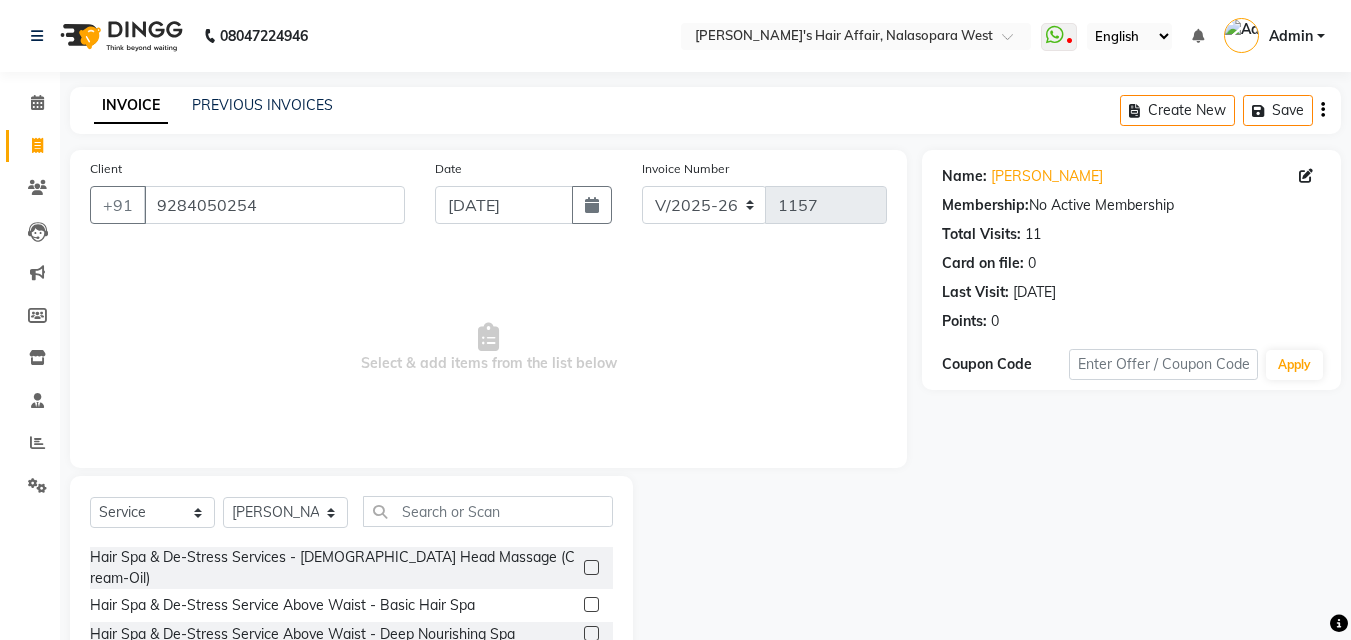 scroll, scrollTop: 2059, scrollLeft: 0, axis: vertical 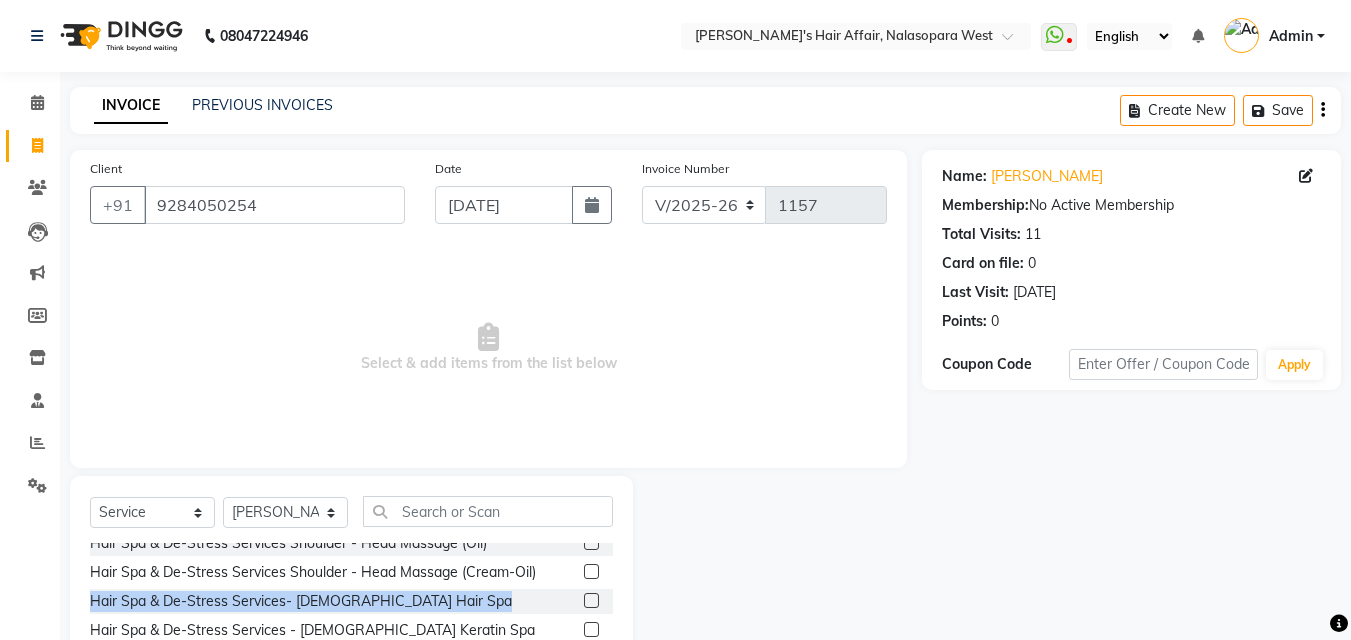 drag, startPoint x: 625, startPoint y: 575, endPoint x: 625, endPoint y: 609, distance: 34 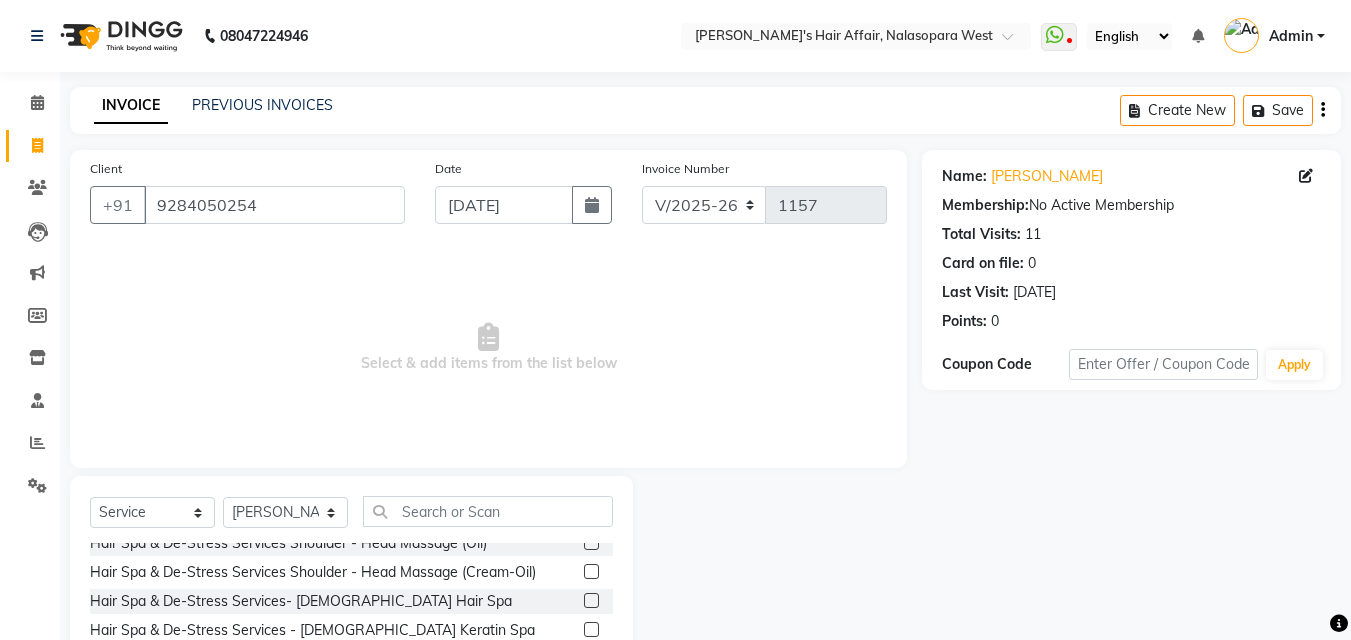 click on "Select  Service  Product  Membership  Package Voucher Prepaid Gift Card  Select Stylist [PERSON_NAME] Anjali Dilip Hair Affair [PERSON_NAME] Rashi [PERSON_NAME] [PERSON_NAME] Shweta Umesh Haircut - Haircut (By Stylist)  Haircut - Haircut (By Rashi Mam)  Haircut - Haircut  (By [PERSON_NAME])  Haircut - Kids Haircut (Up to Age 5year)  Haircut - Fringe cut  Haircut - [DEMOGRAPHIC_DATA] Haircut  Haircut - [DEMOGRAPHIC_DATA] [PERSON_NAME] Shave/ Trim  Hair Bonding - Patch  Split Ends Treatment  Hair Wash + Styling - Hair Wash + Normal Dry  Hair Wash + Styling - Sulphate Free Wash + Normal Dry  Styling - Blow dry  Hair Wash + Styling - Hair Wash + Blow Dry  Hair Wash + Styling - Sulphate Free Wash + Blow Dry  Hair Wash + Styling - Ironing  Hair Wash + Styling - Tongs & Curls  Hair Wash + Styling - [DEMOGRAPHIC_DATA] Hair Wash + Styling  Hair Wash + Styling - [DEMOGRAPHIC_DATA] sulphate free wash + styling  Hair Wash + Styling Above Waist  - Hair Wash + Normal Dry  Hair Wash + Styling Above Waist  - Hair Wash + Blow Dry  Hair Wash + Styling Above Waist  - Sulphate Free Wash + Blow Dry  Threading - Eyebrows" 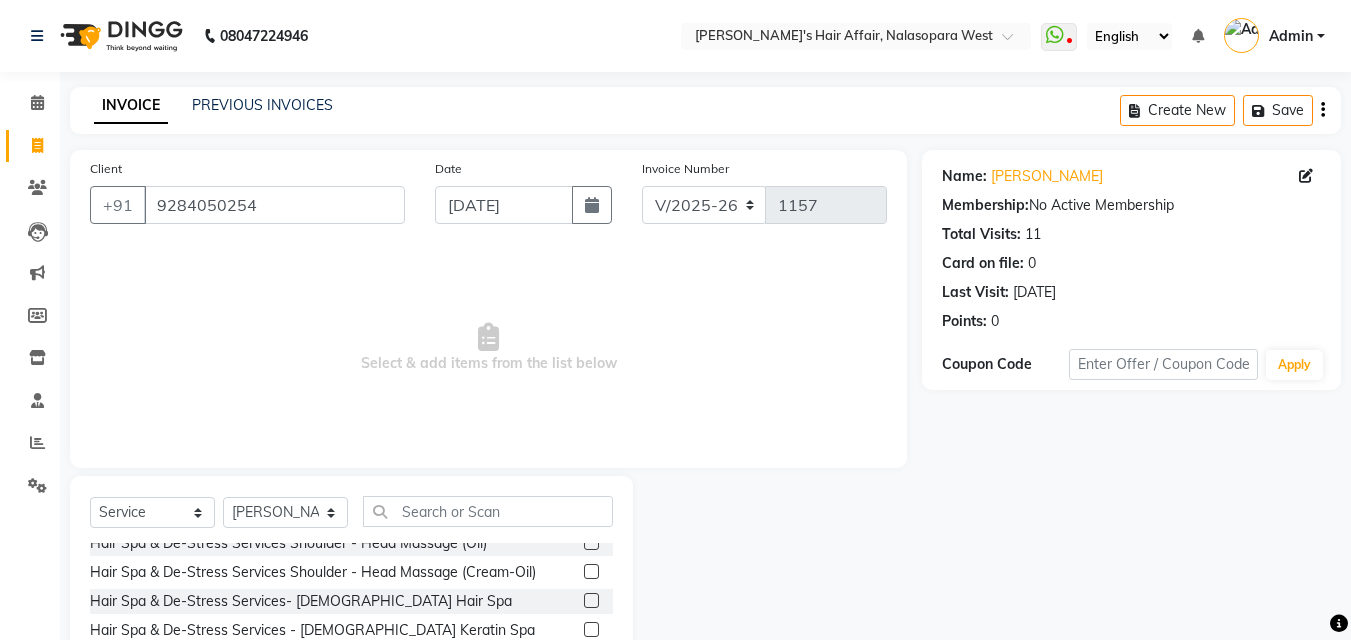 click 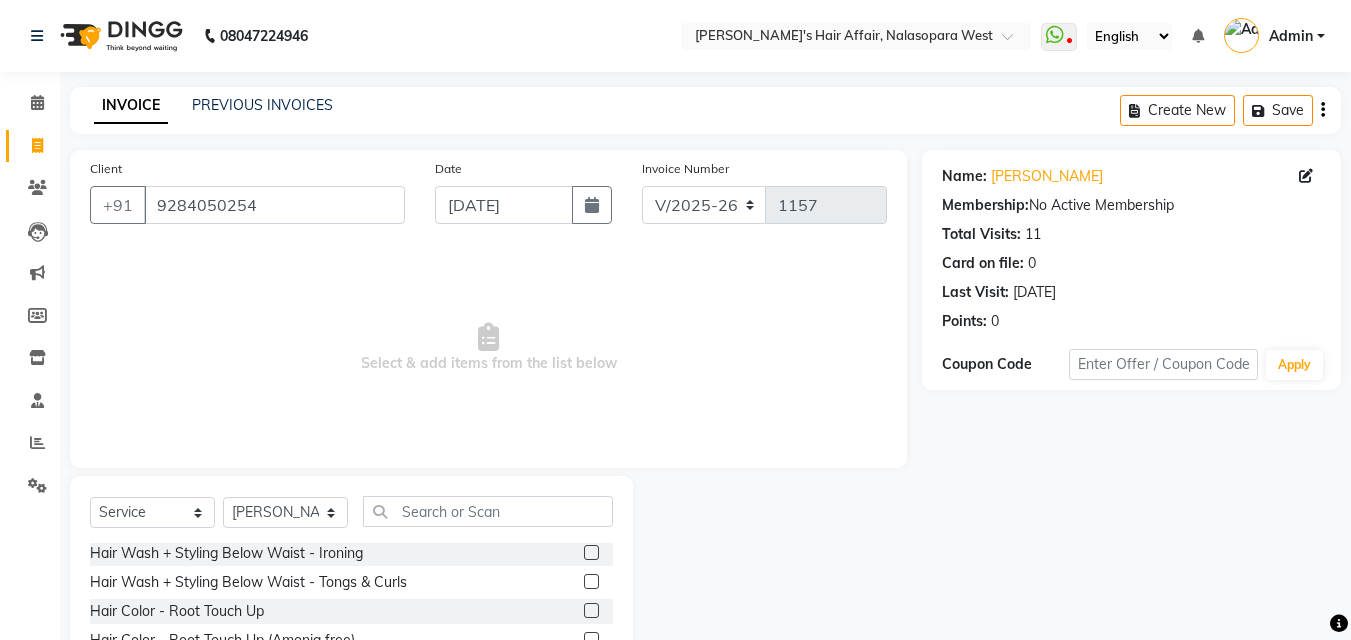 scroll, scrollTop: 581, scrollLeft: 0, axis: vertical 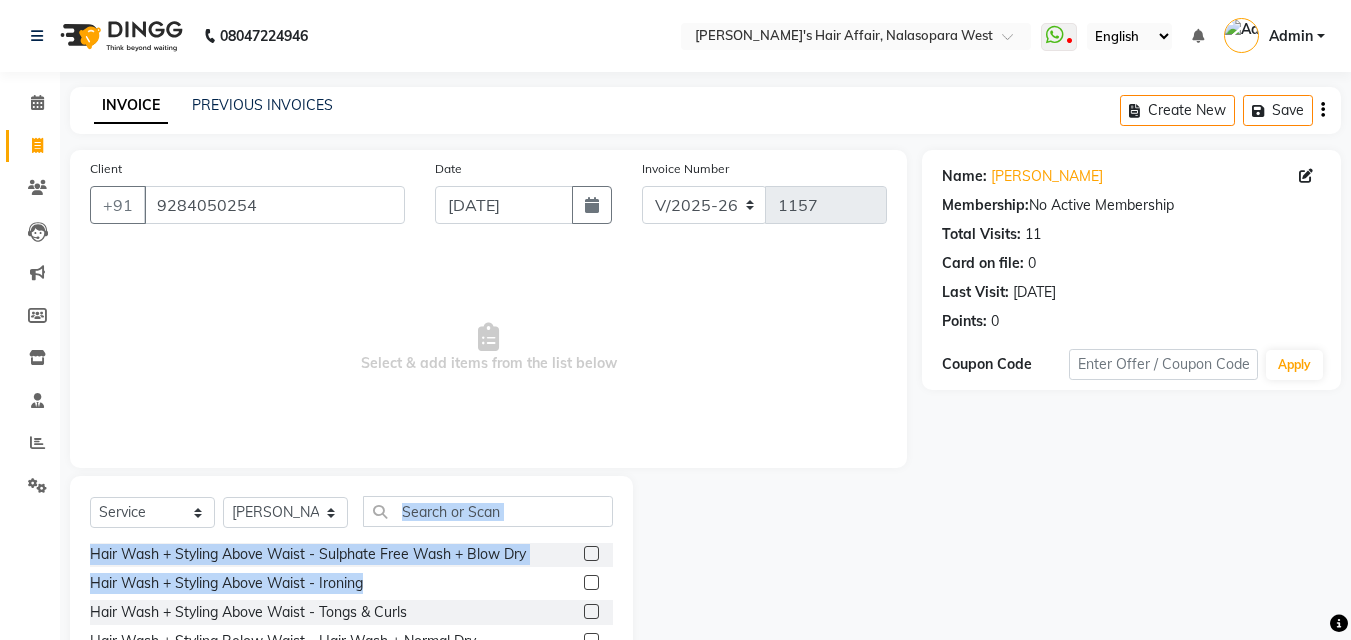 drag, startPoint x: 618, startPoint y: 532, endPoint x: 627, endPoint y: 657, distance: 125.32358 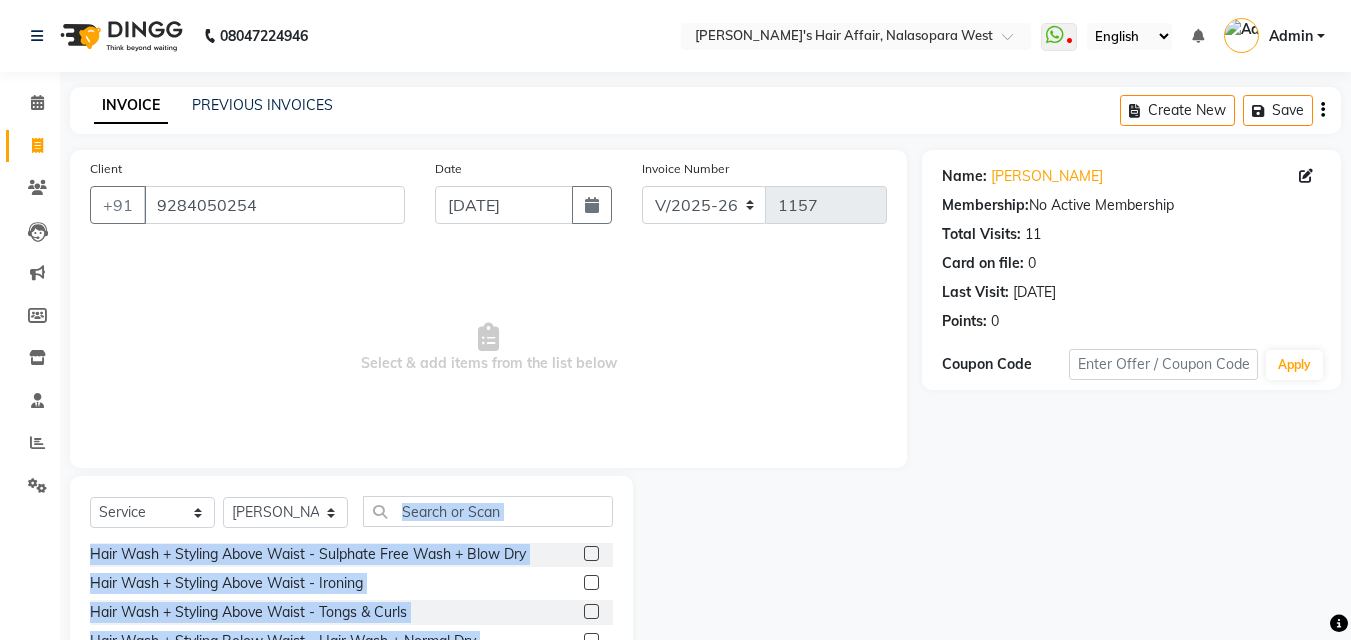 scroll, scrollTop: 67, scrollLeft: 0, axis: vertical 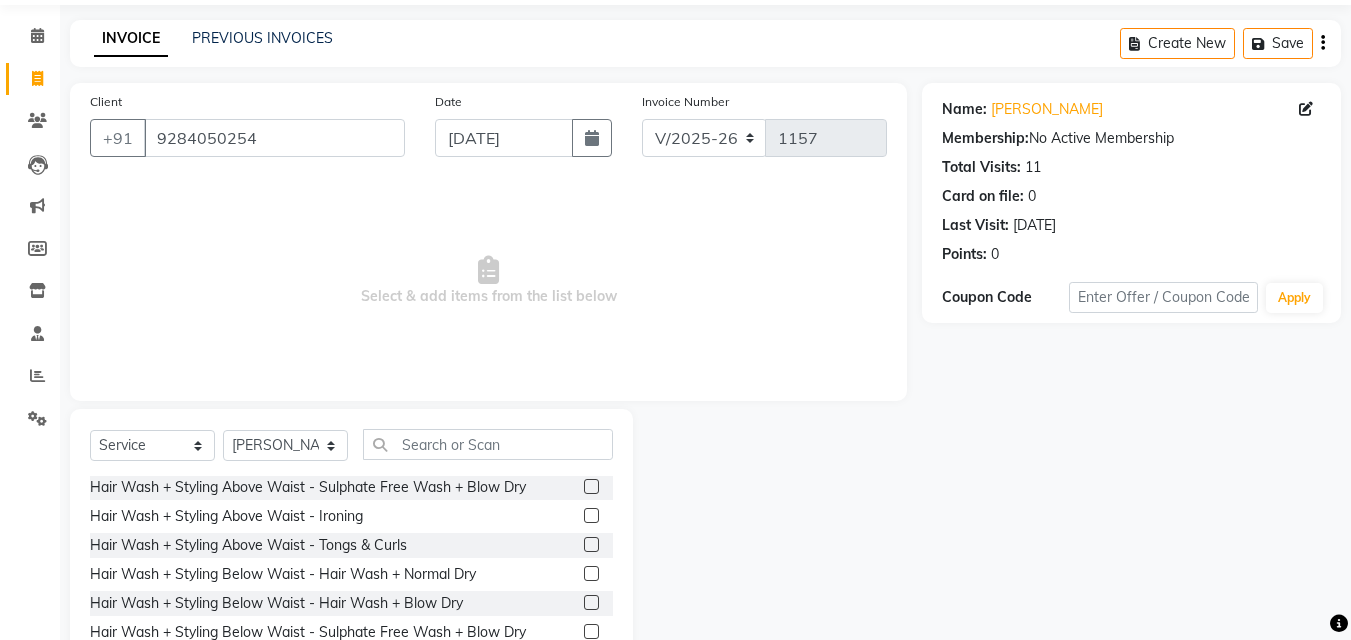 click 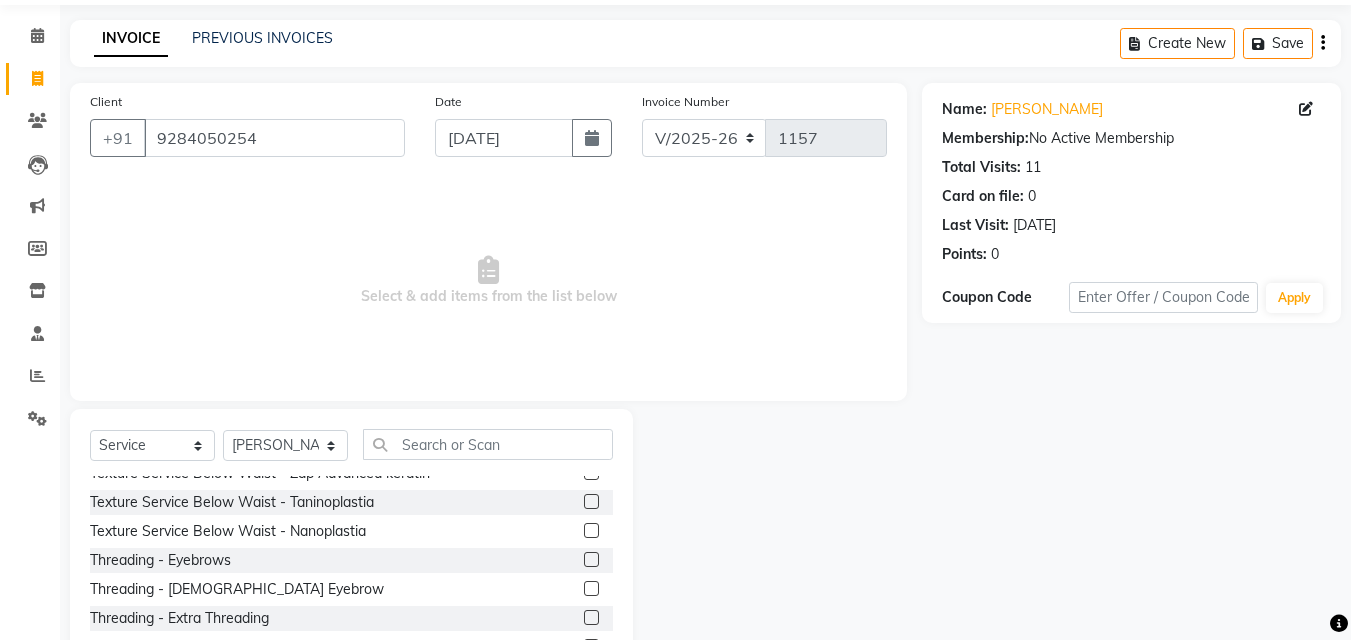 scroll, scrollTop: 4088, scrollLeft: 0, axis: vertical 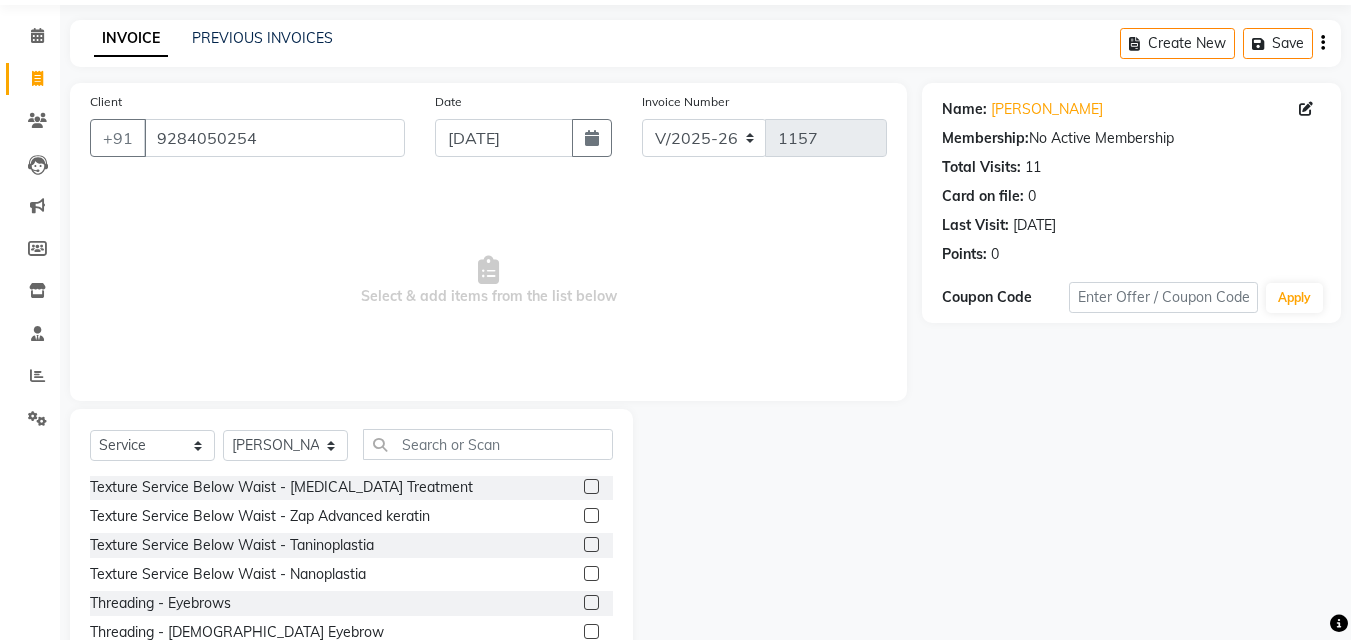 click on "Threading - Eyebrows" 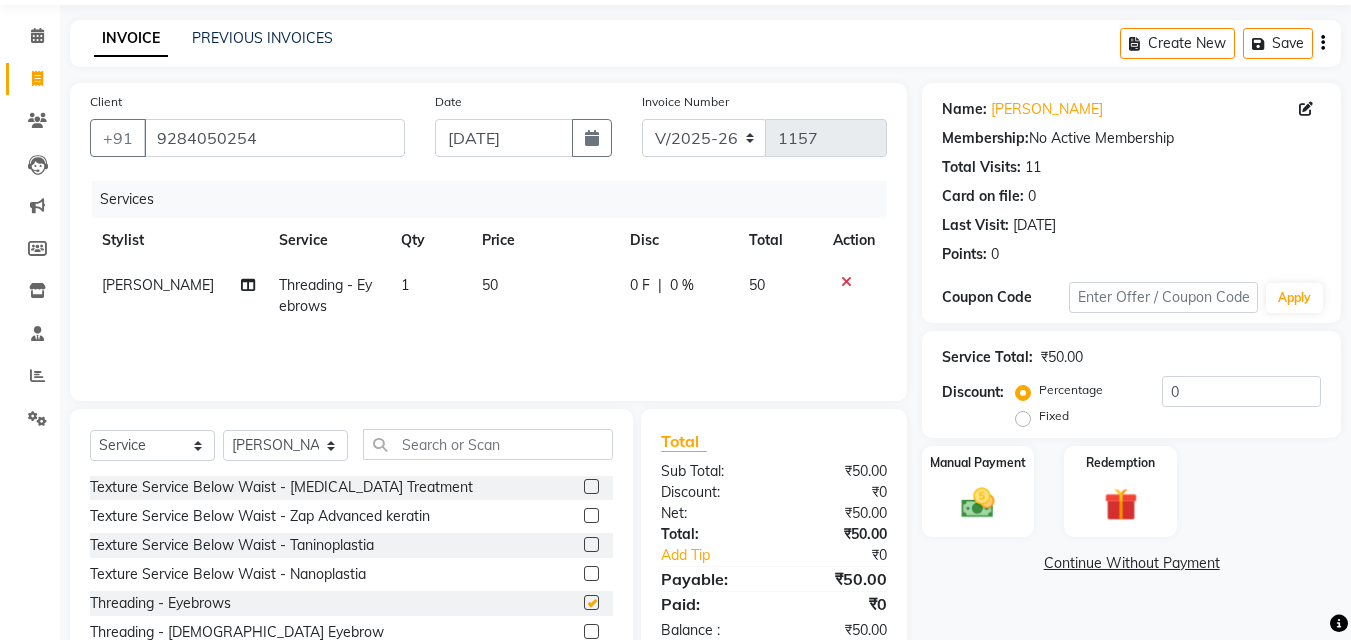 checkbox on "false" 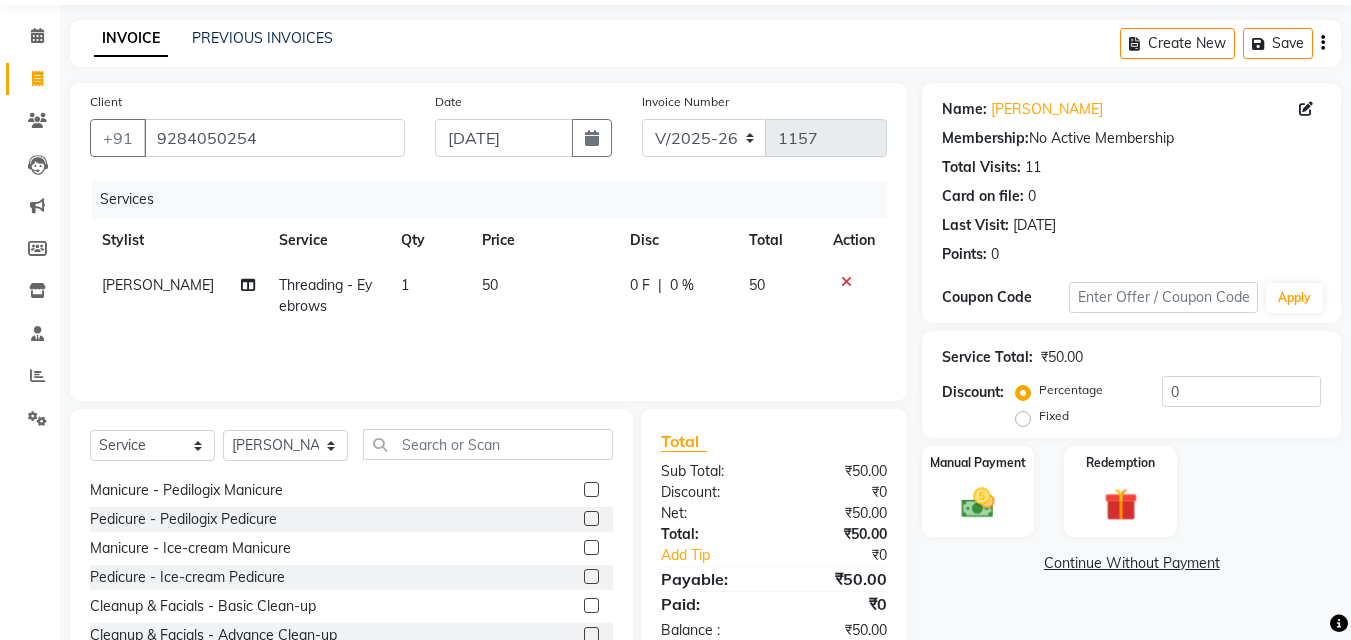 scroll, scrollTop: 5087, scrollLeft: 0, axis: vertical 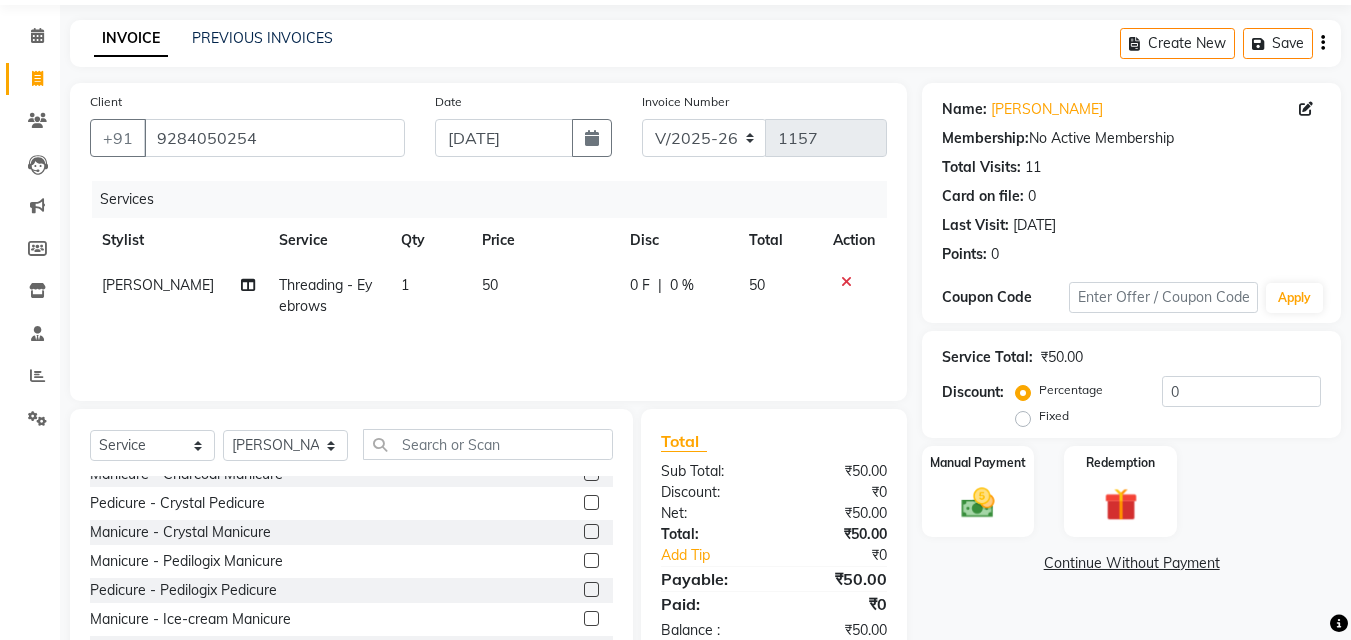 drag, startPoint x: 615, startPoint y: 587, endPoint x: 620, endPoint y: 575, distance: 13 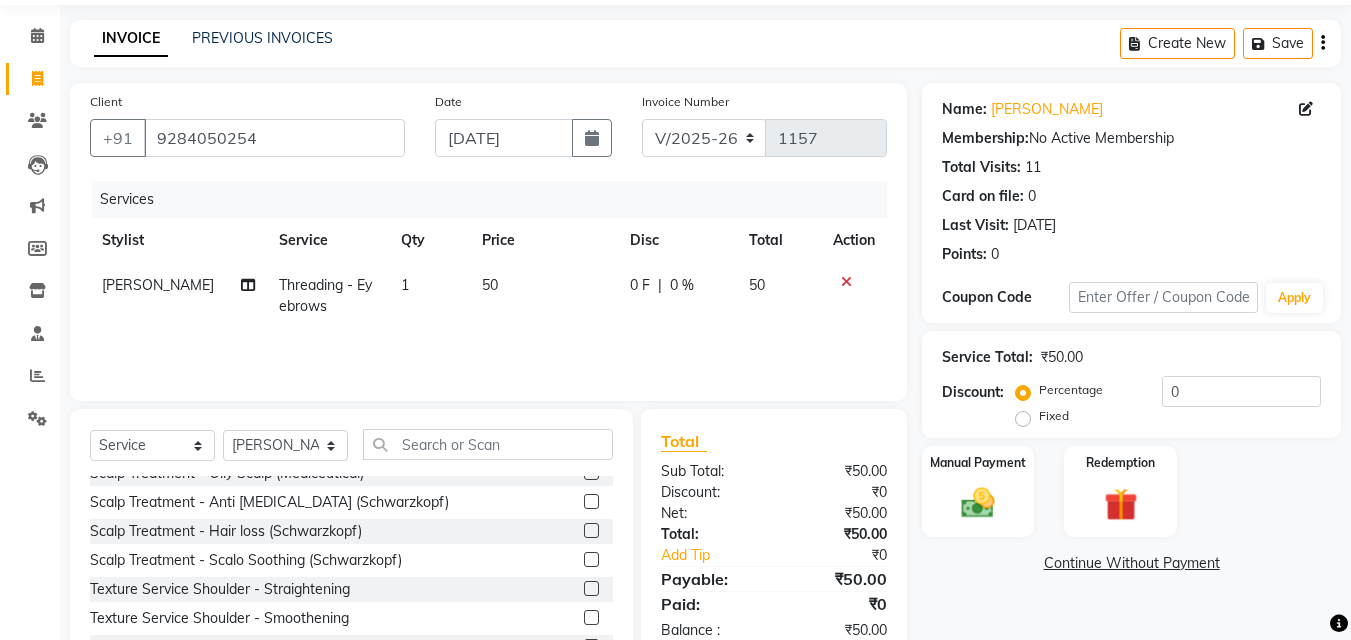 scroll, scrollTop: 3012, scrollLeft: 0, axis: vertical 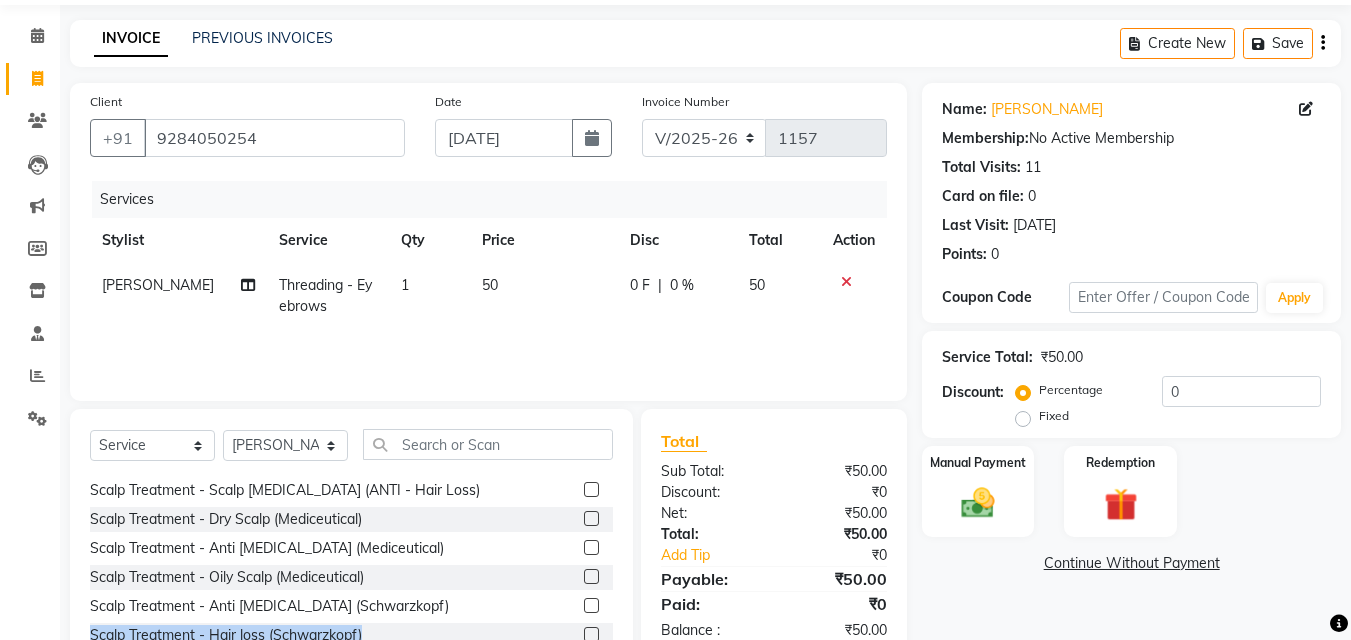 drag, startPoint x: 594, startPoint y: 594, endPoint x: 602, endPoint y: 561, distance: 33.955853 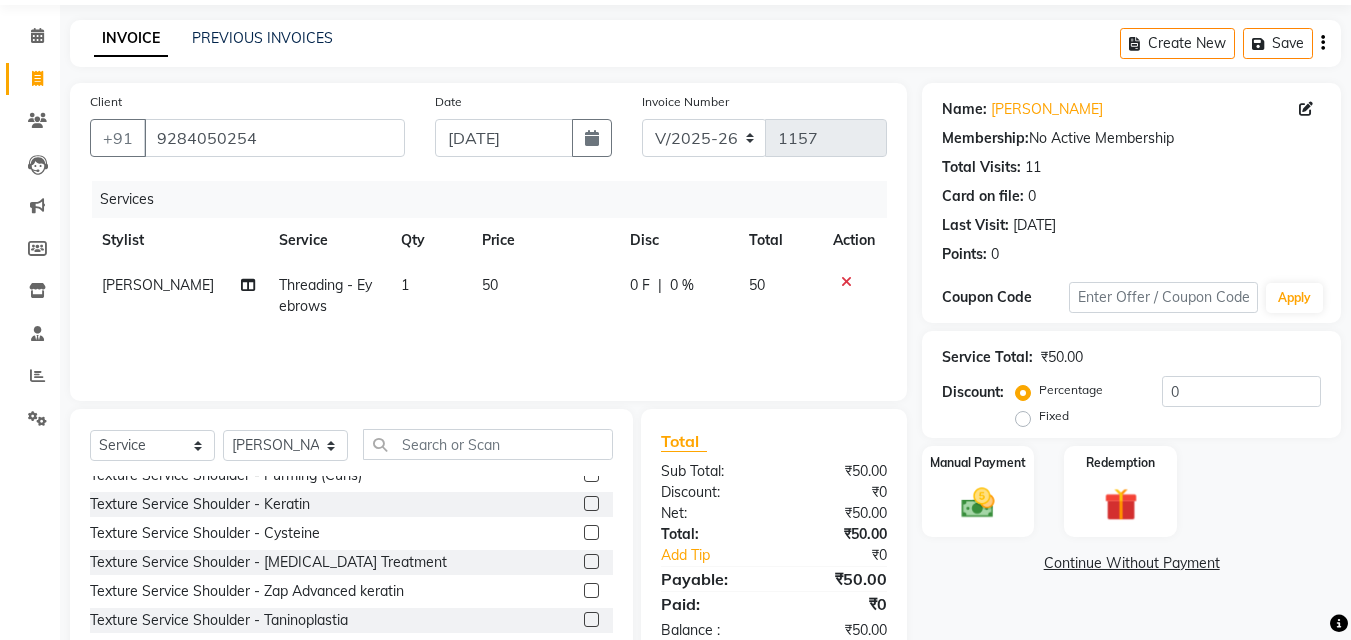 scroll, scrollTop: 3731, scrollLeft: 0, axis: vertical 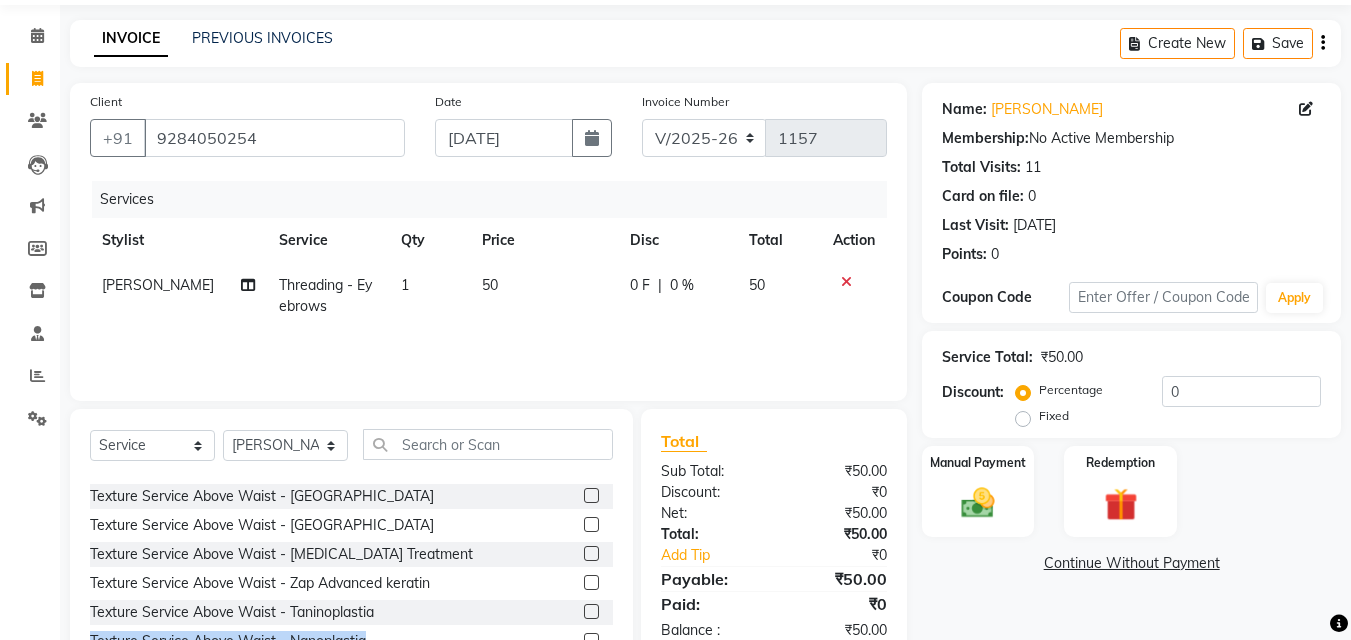 drag, startPoint x: 597, startPoint y: 575, endPoint x: 580, endPoint y: 554, distance: 27.018513 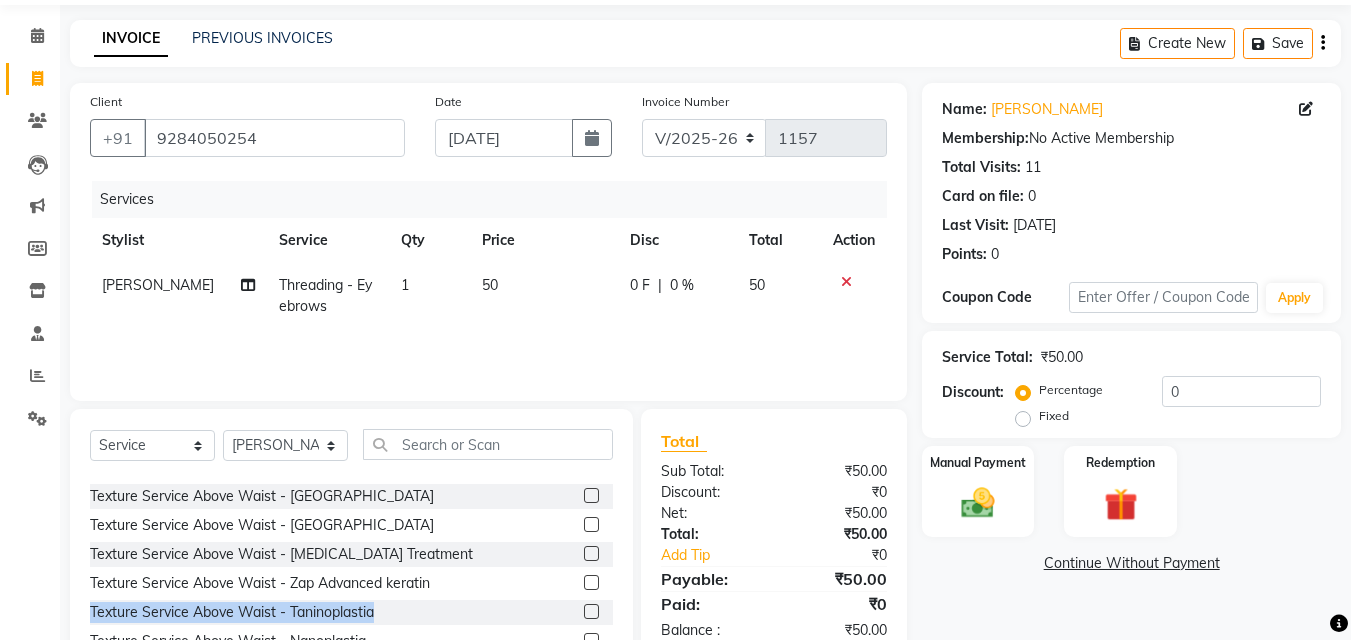 drag, startPoint x: 577, startPoint y: 544, endPoint x: 583, endPoint y: 582, distance: 38.470768 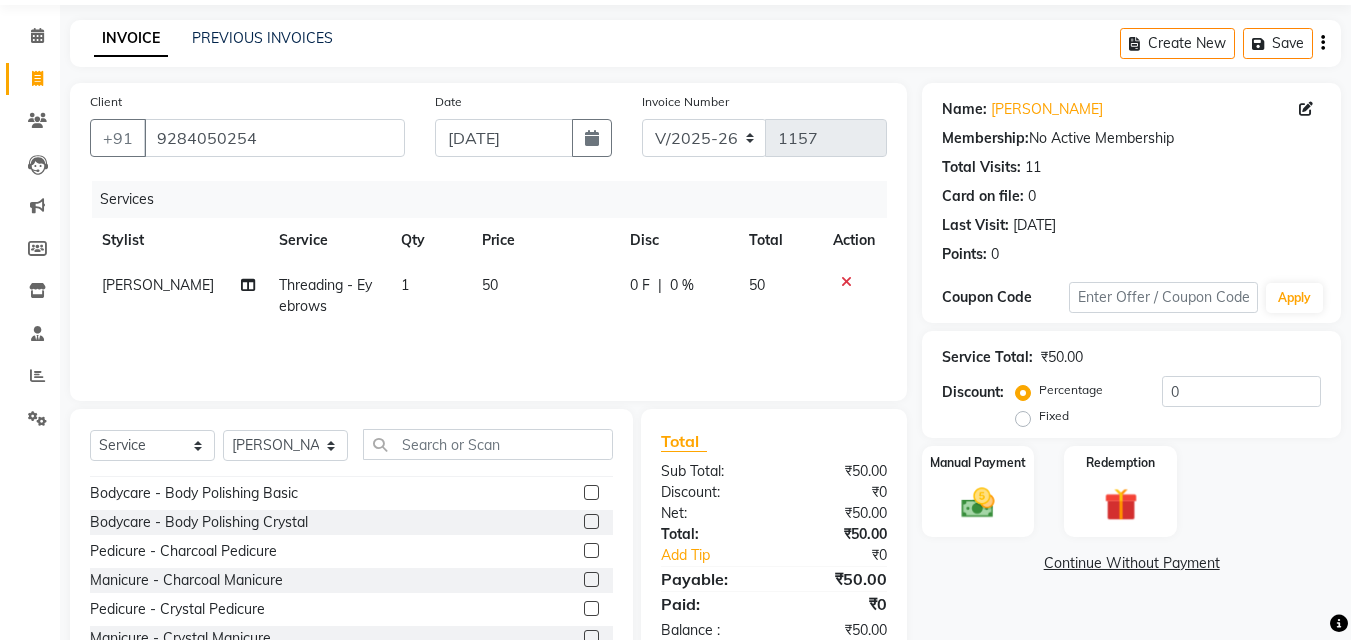 scroll, scrollTop: 4911, scrollLeft: 0, axis: vertical 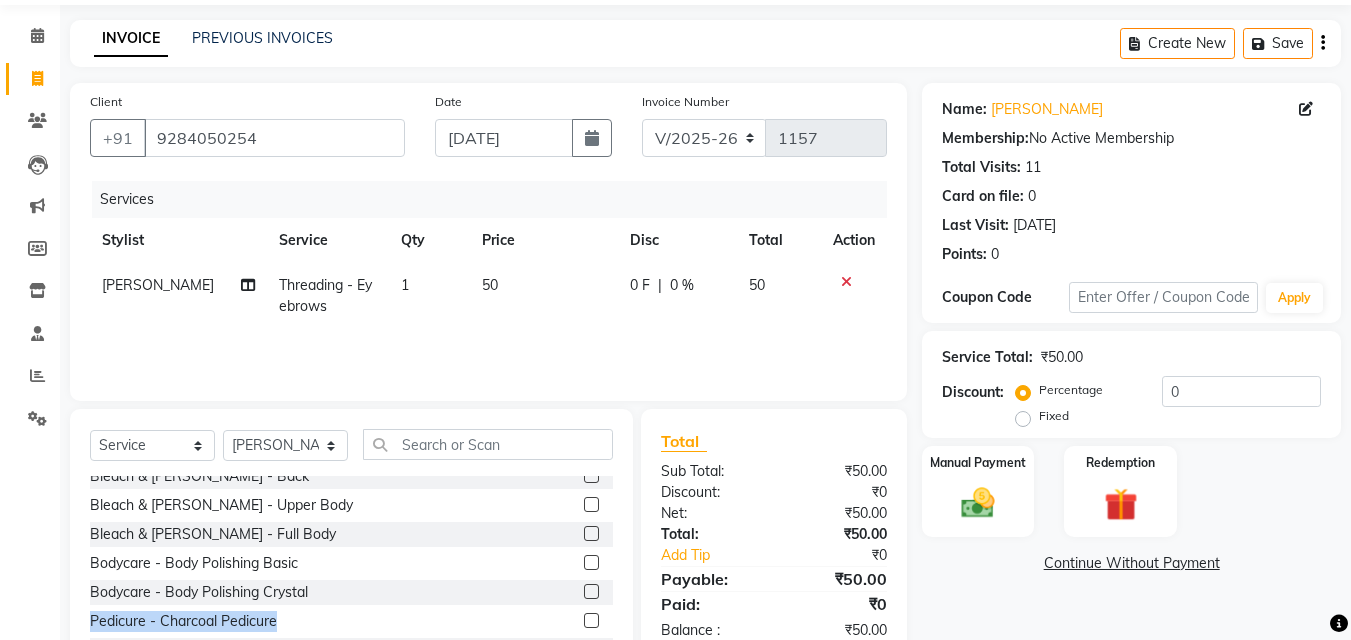 drag, startPoint x: 595, startPoint y: 557, endPoint x: 596, endPoint y: 592, distance: 35.014282 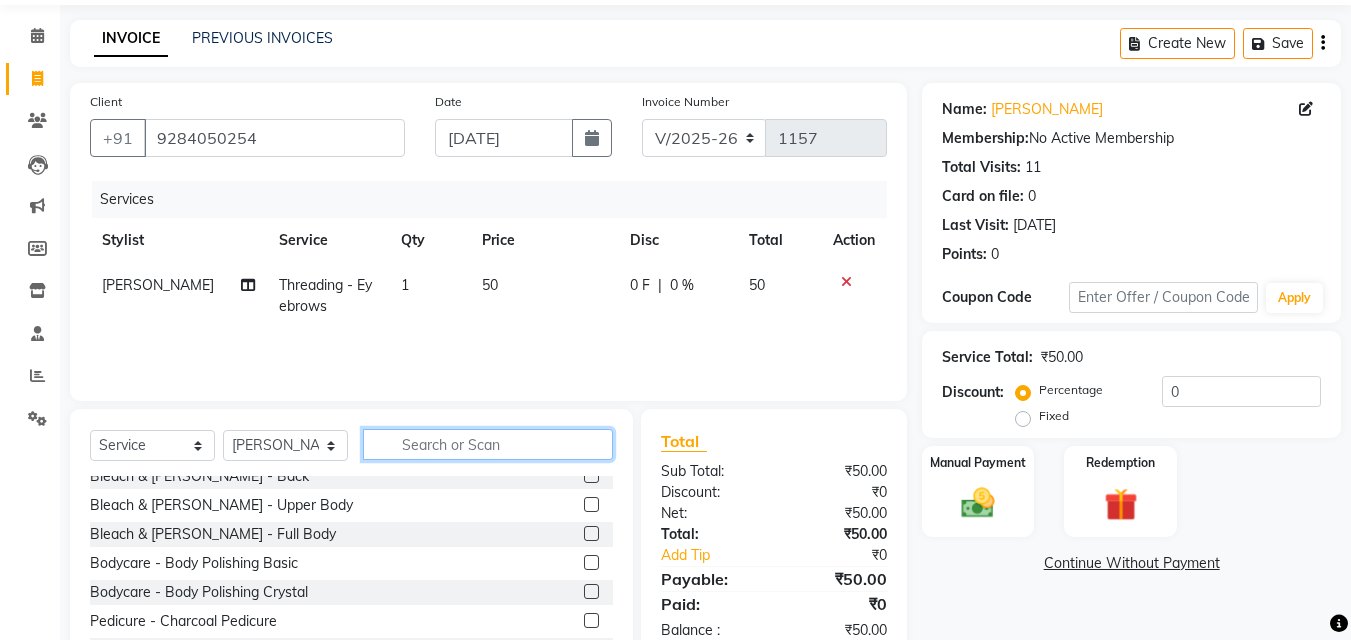click 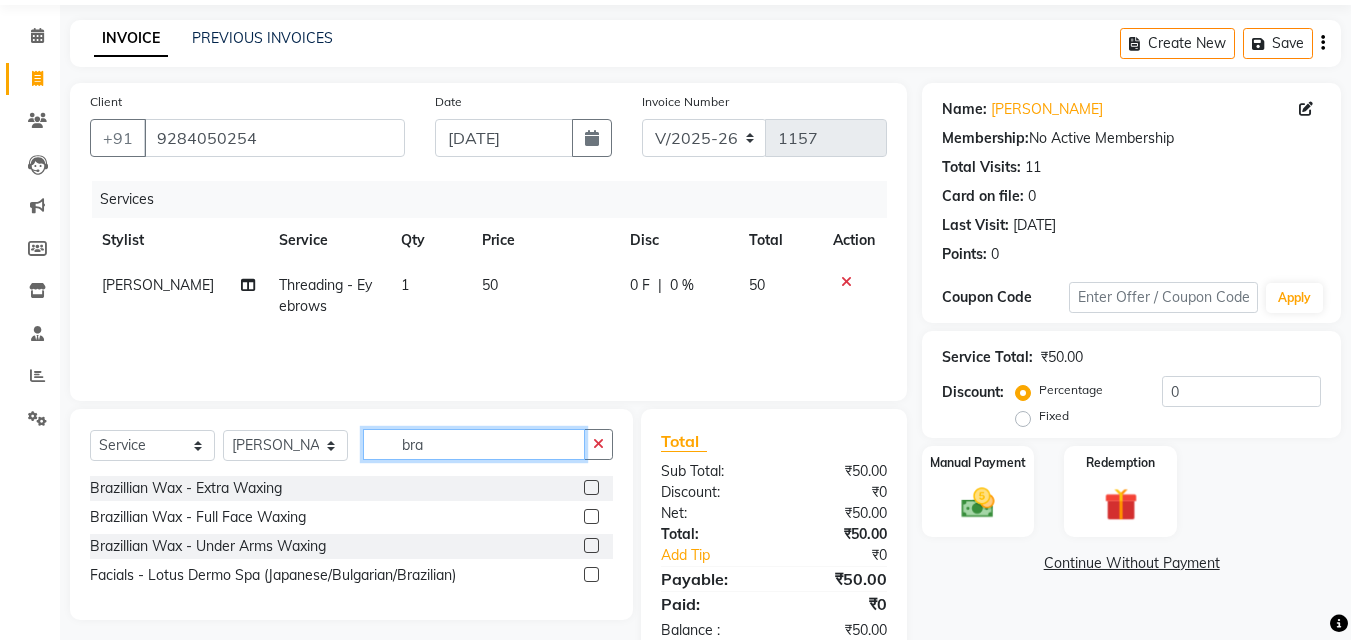 scroll, scrollTop: 0, scrollLeft: 0, axis: both 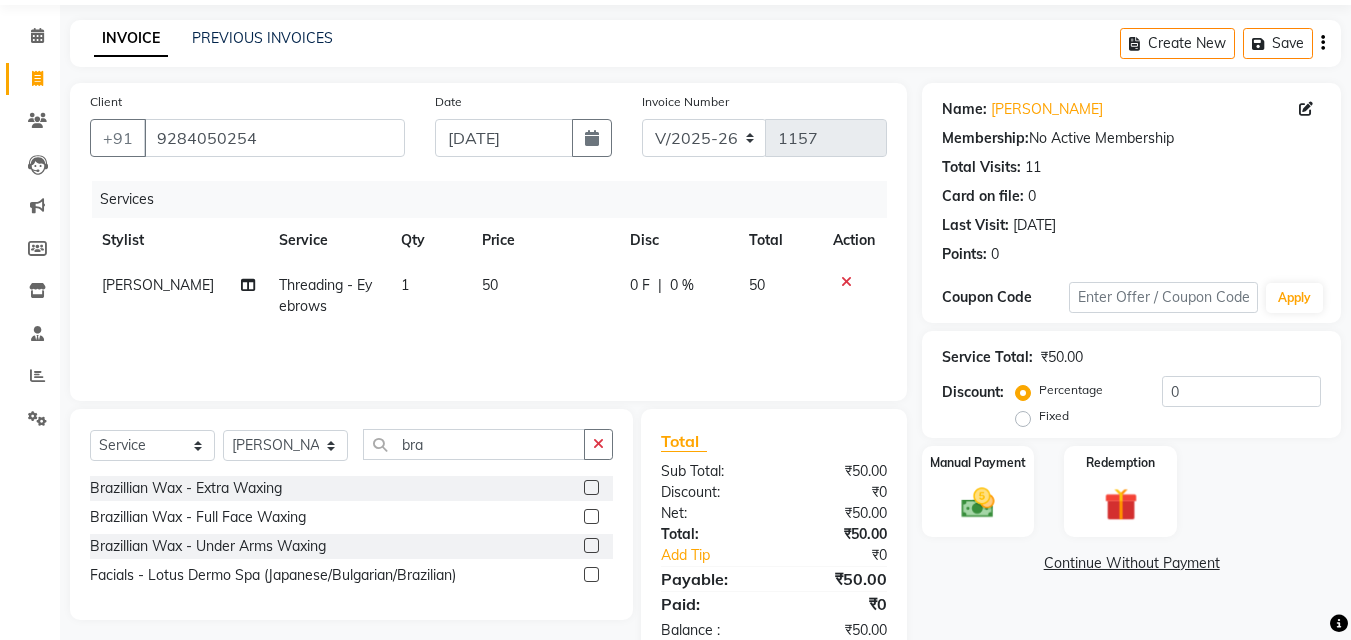 click 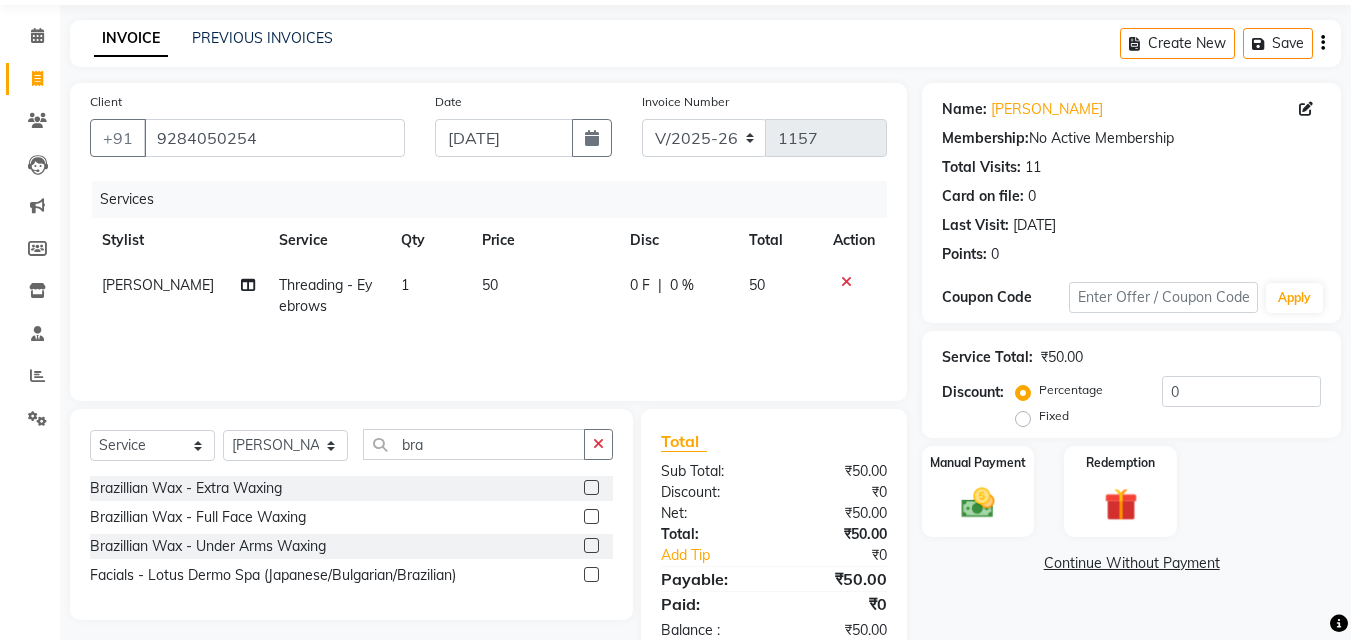 click 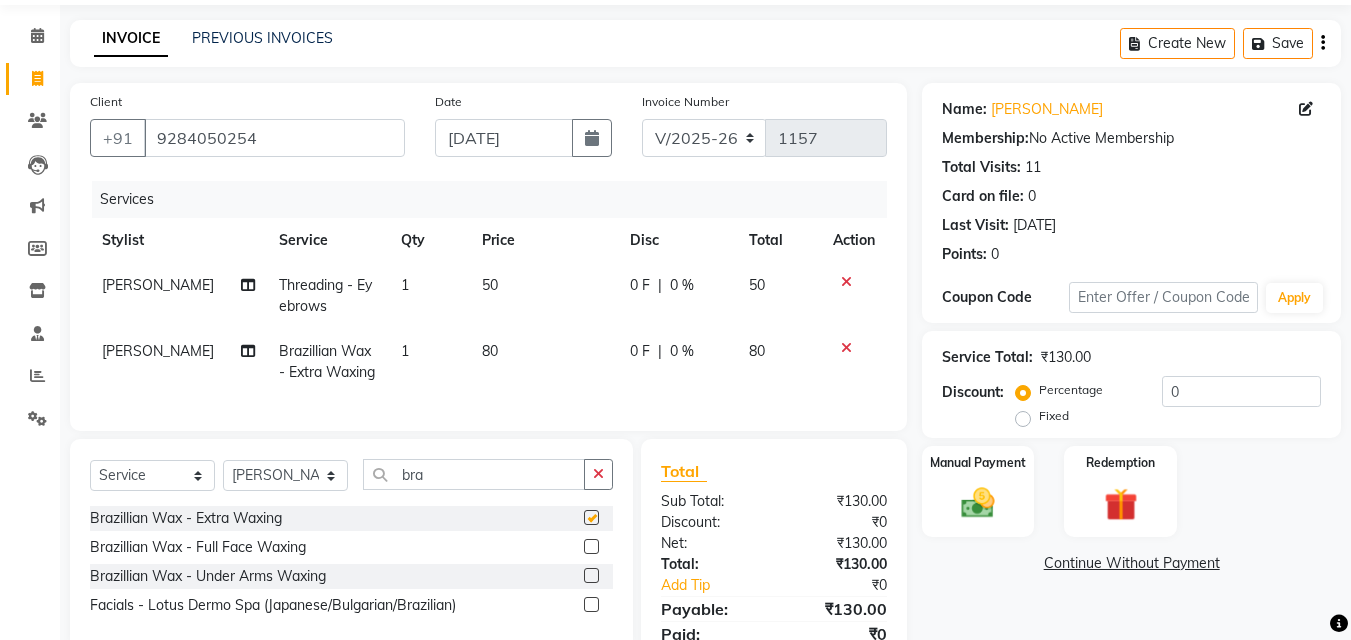 checkbox on "false" 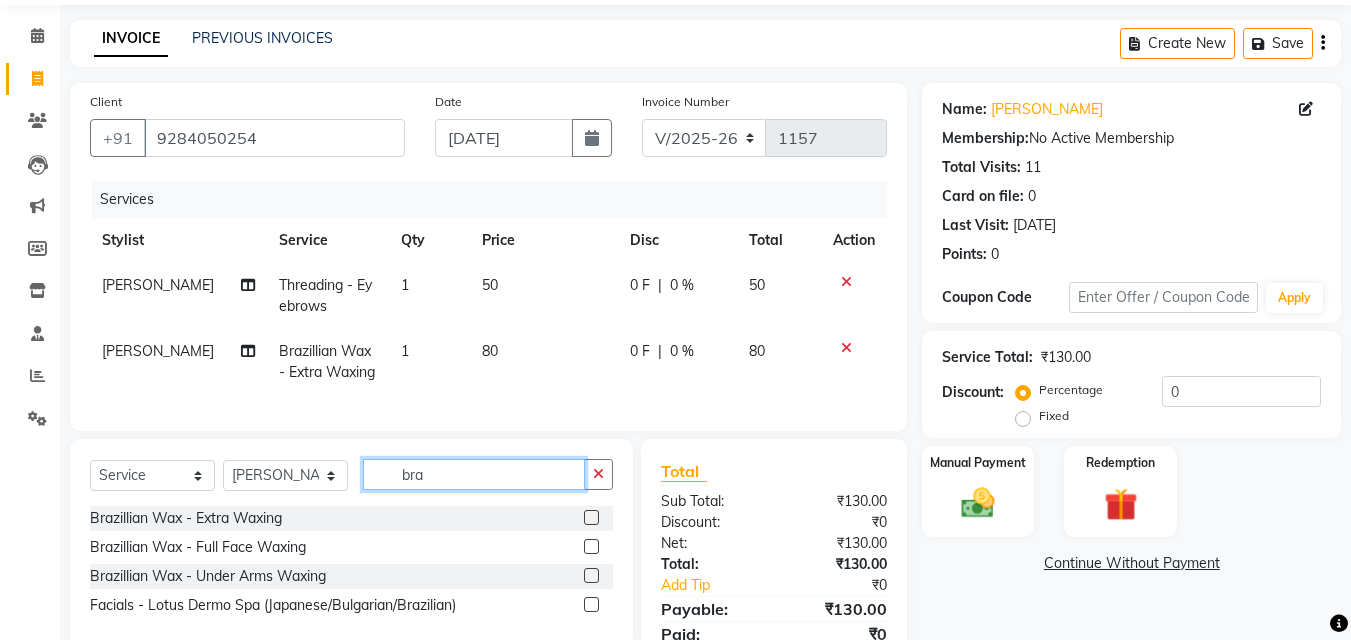 click on "bra" 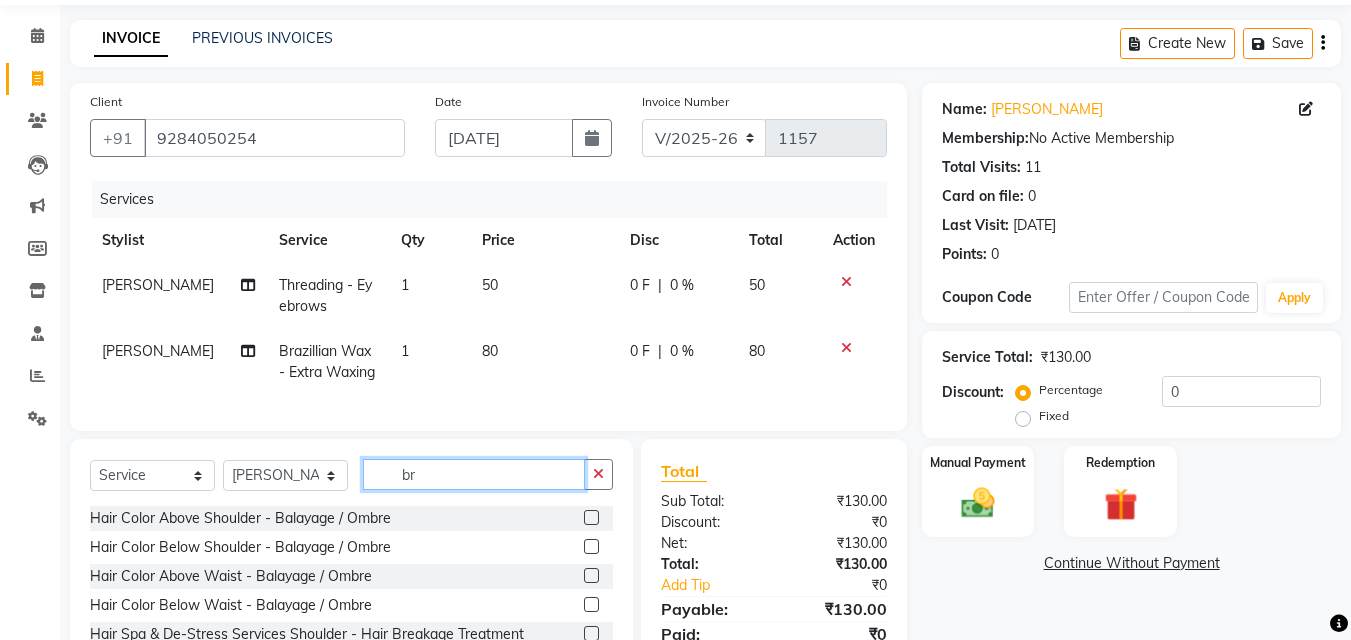 type on "b" 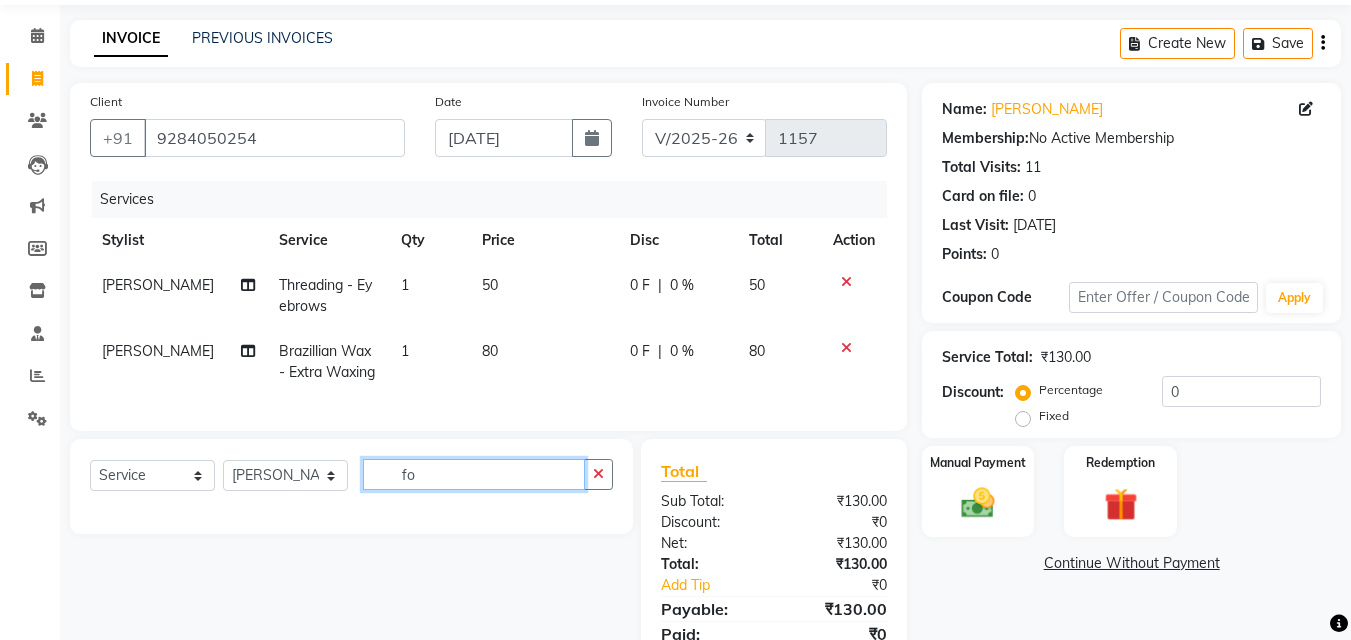 type on "f" 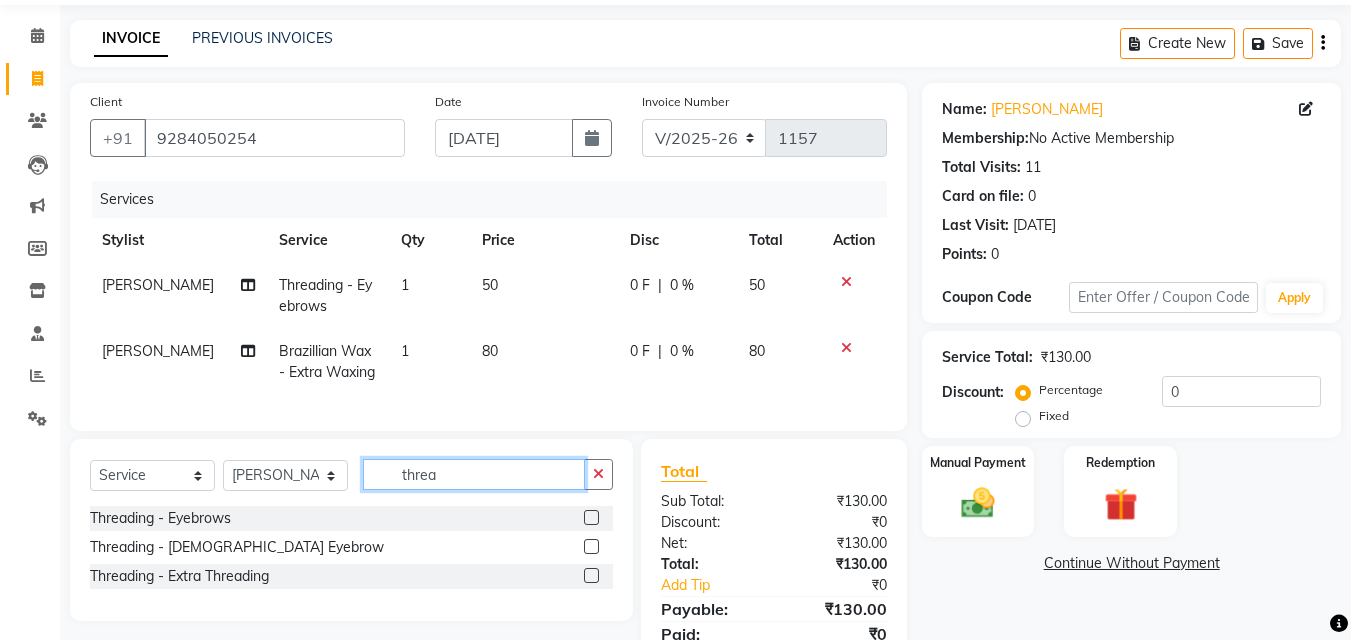 type on "threa" 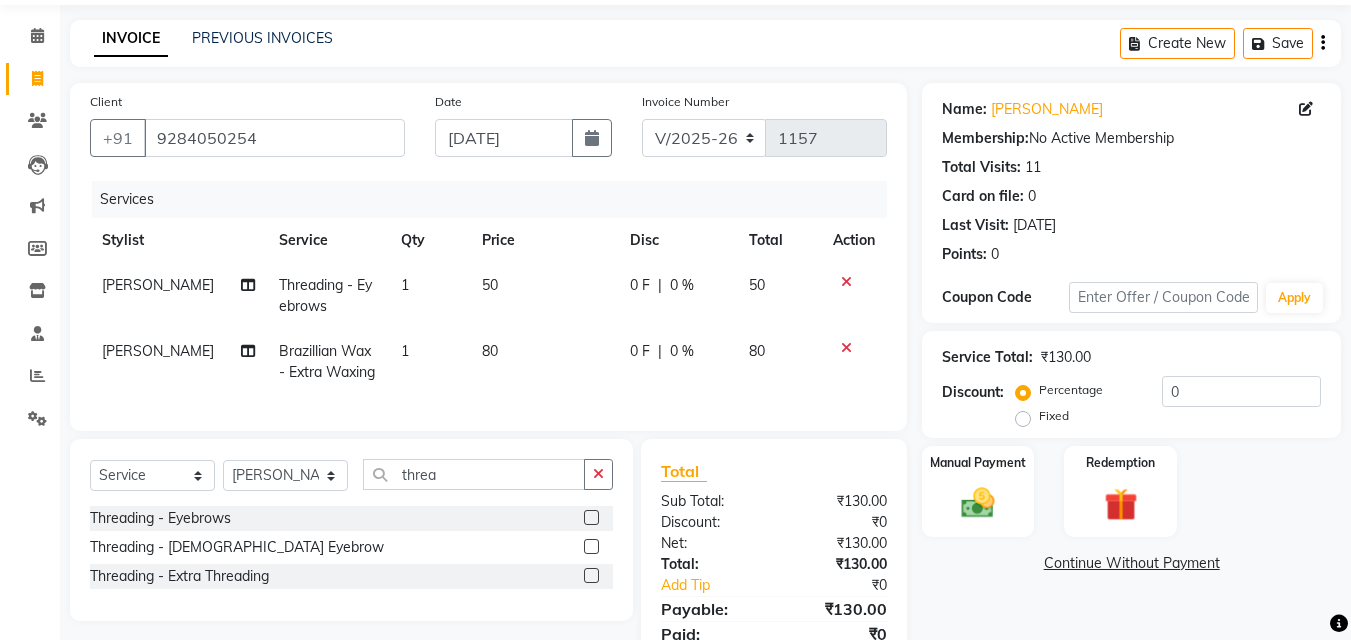 click 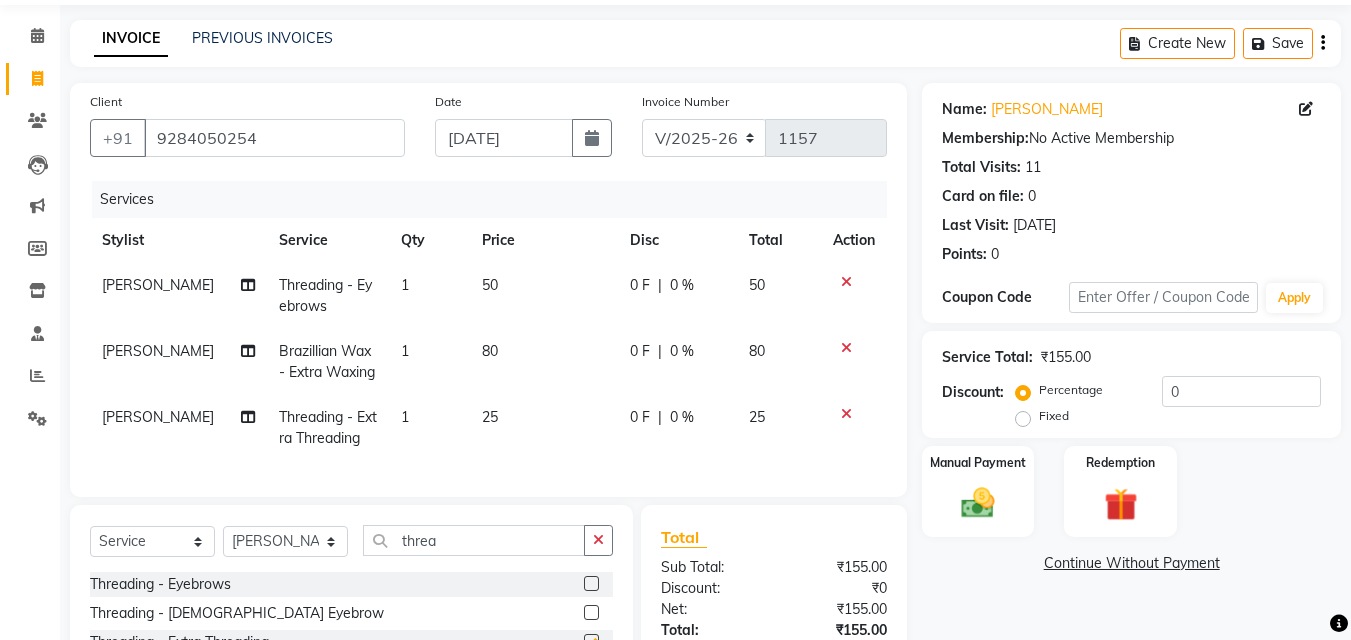 checkbox on "false" 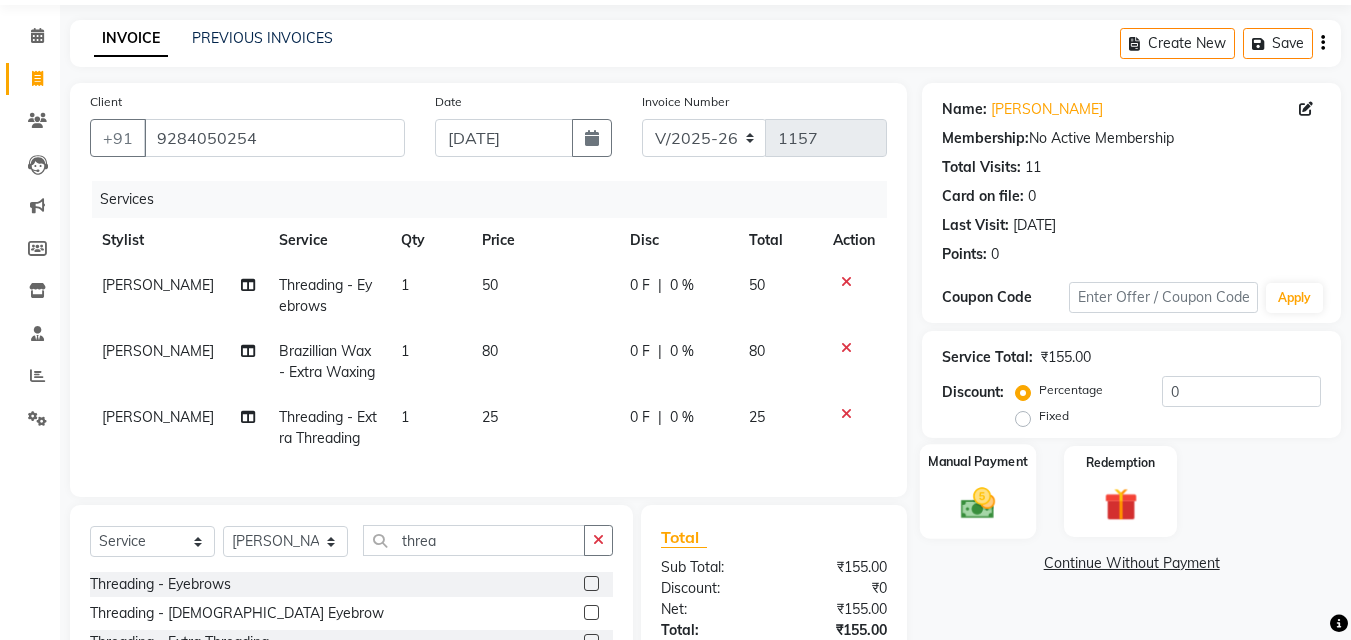 click 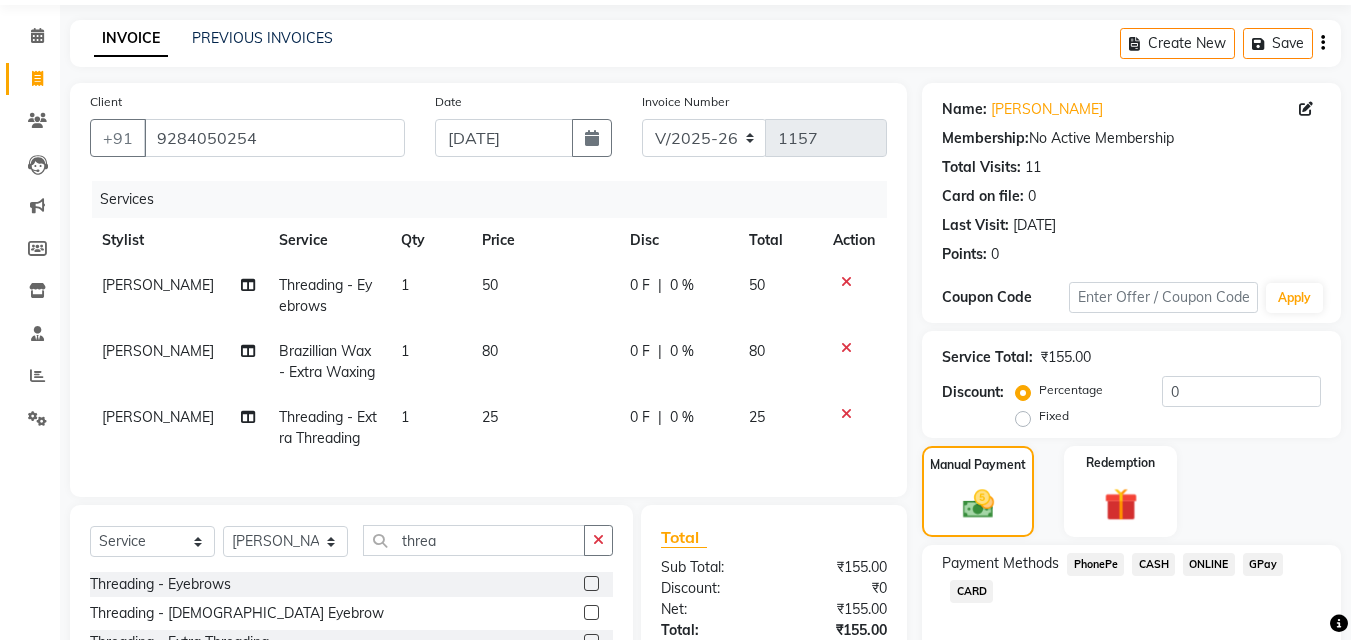click on "CASH" 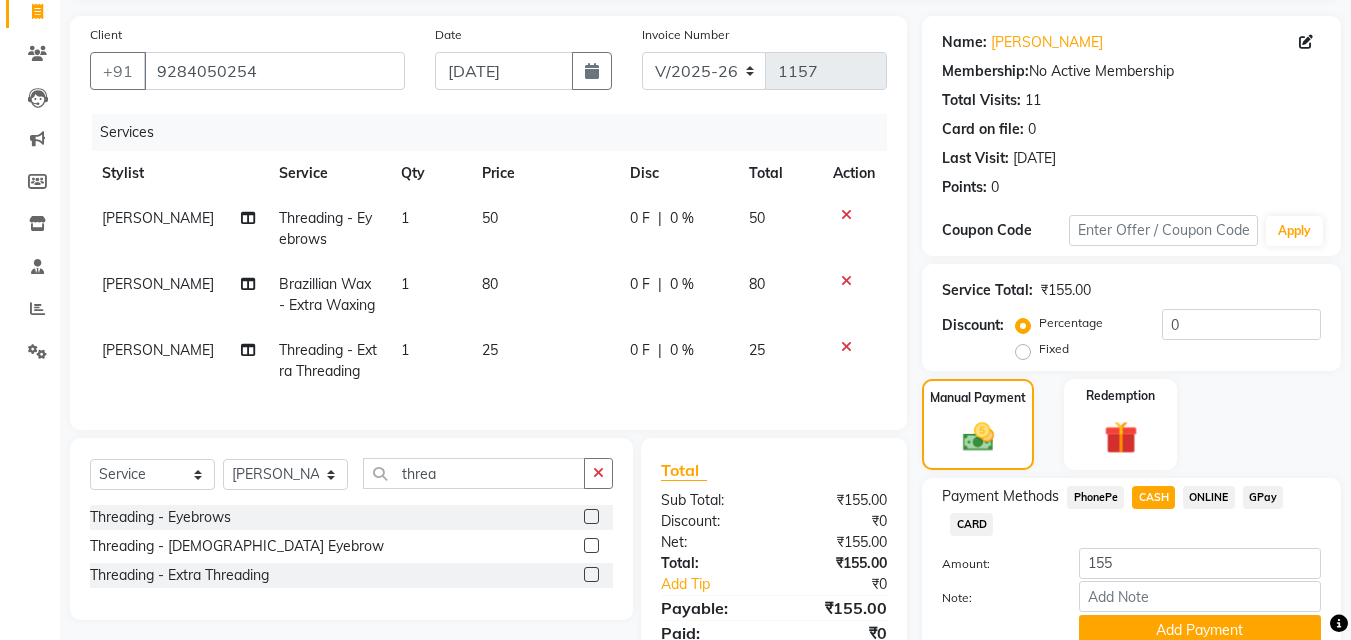scroll, scrollTop: 229, scrollLeft: 0, axis: vertical 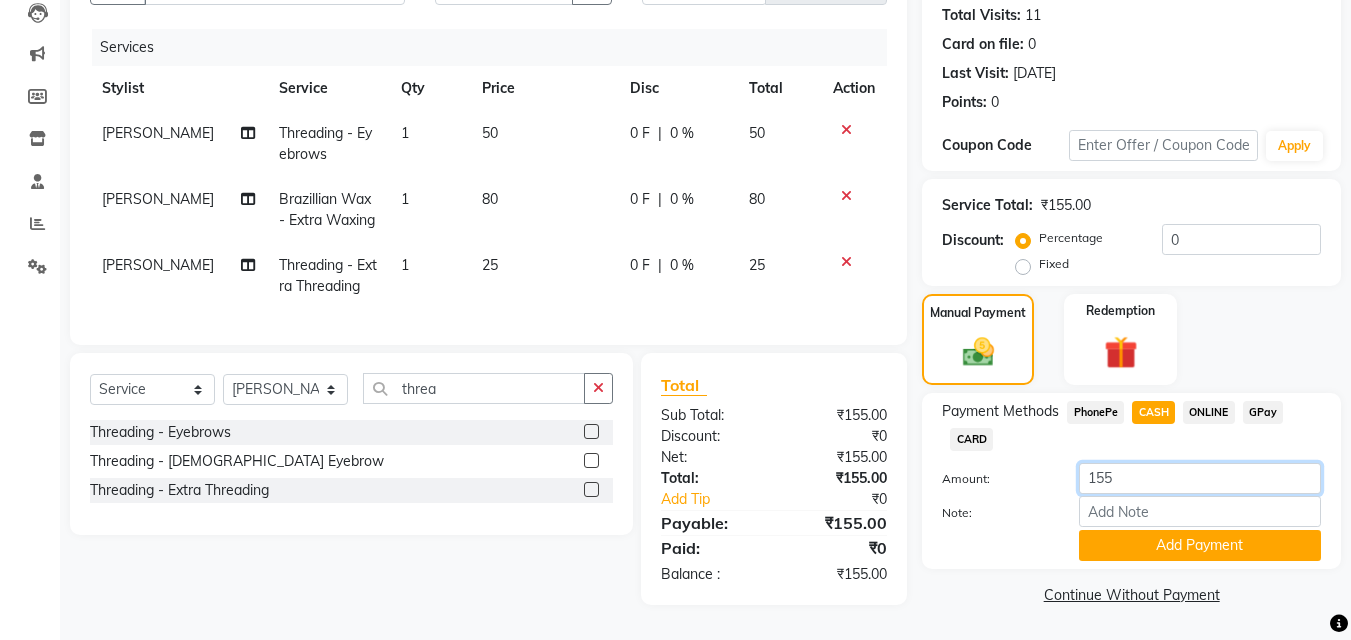 click on "155" 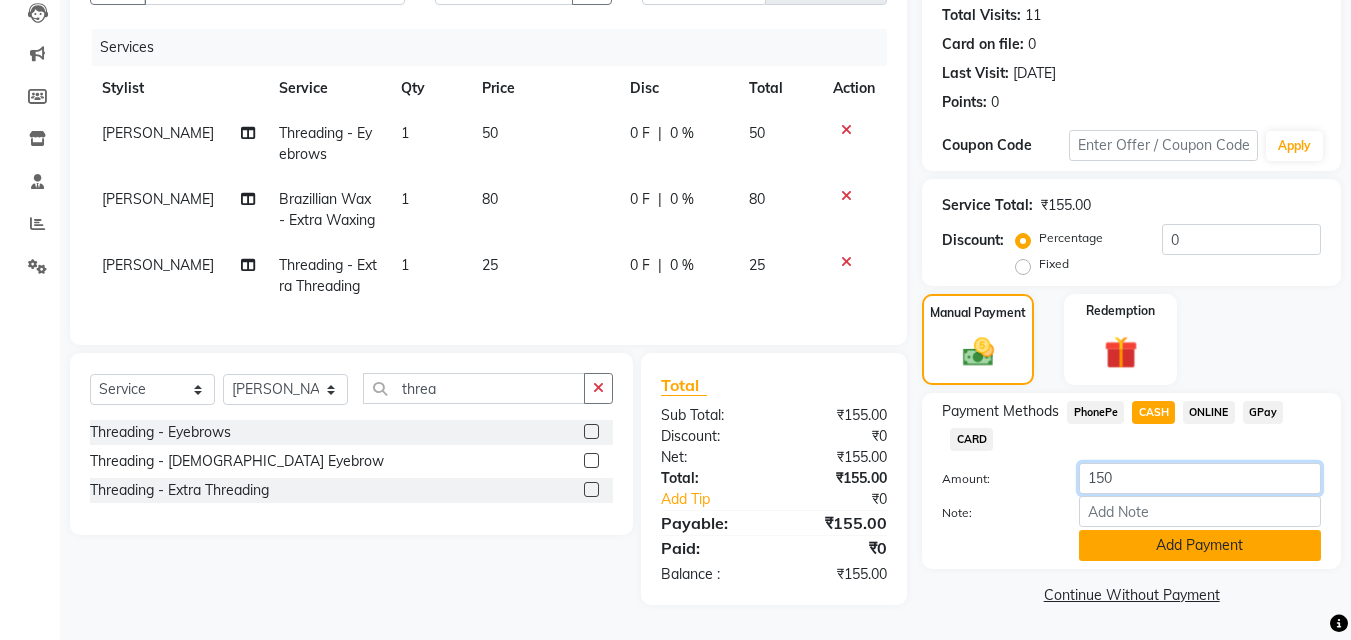 type on "150" 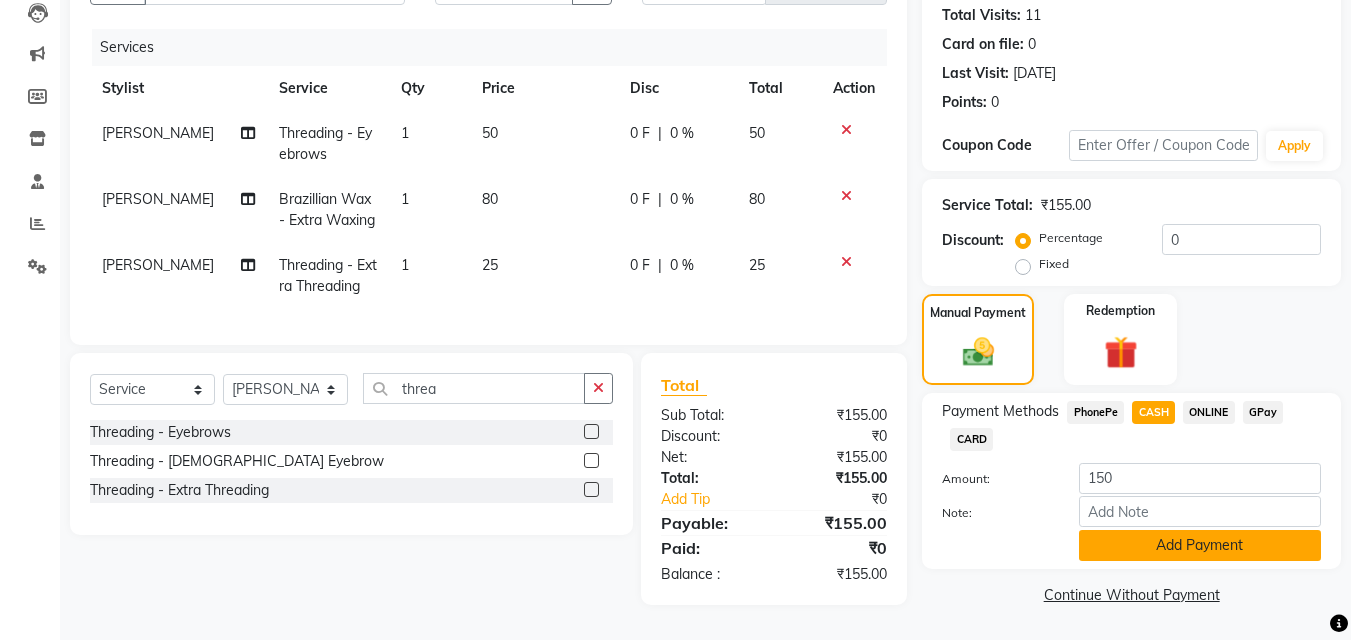 click on "Add Payment" 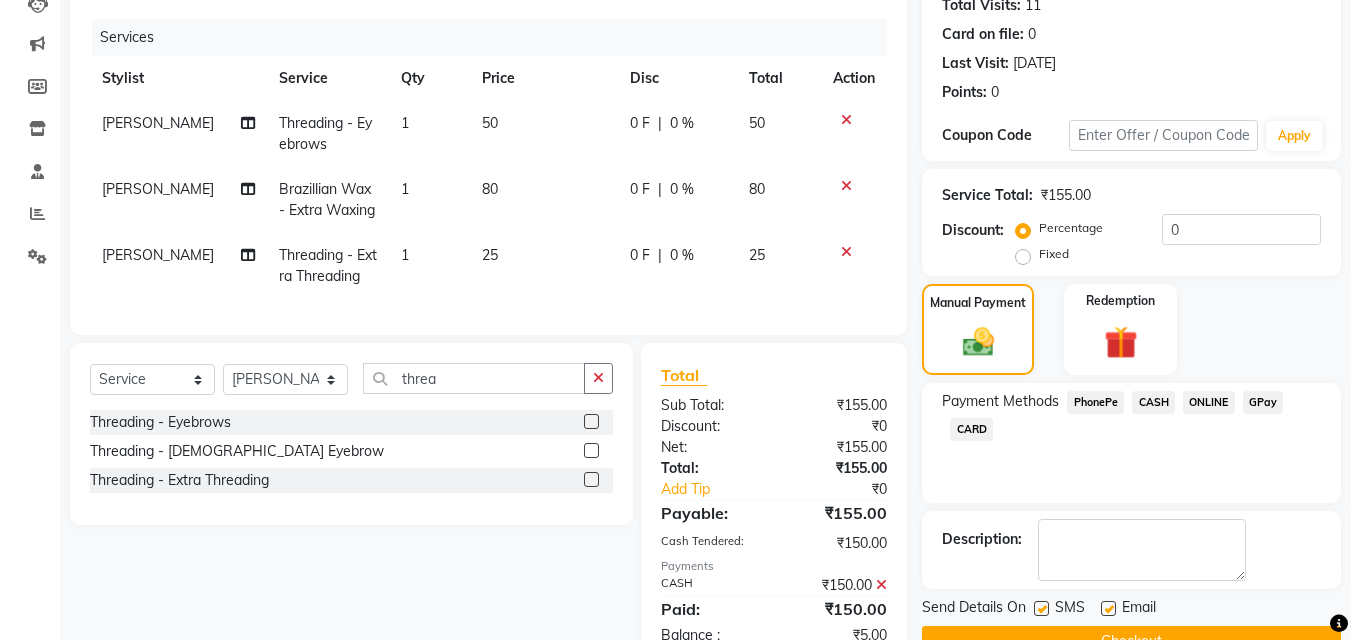 click on "GPay" 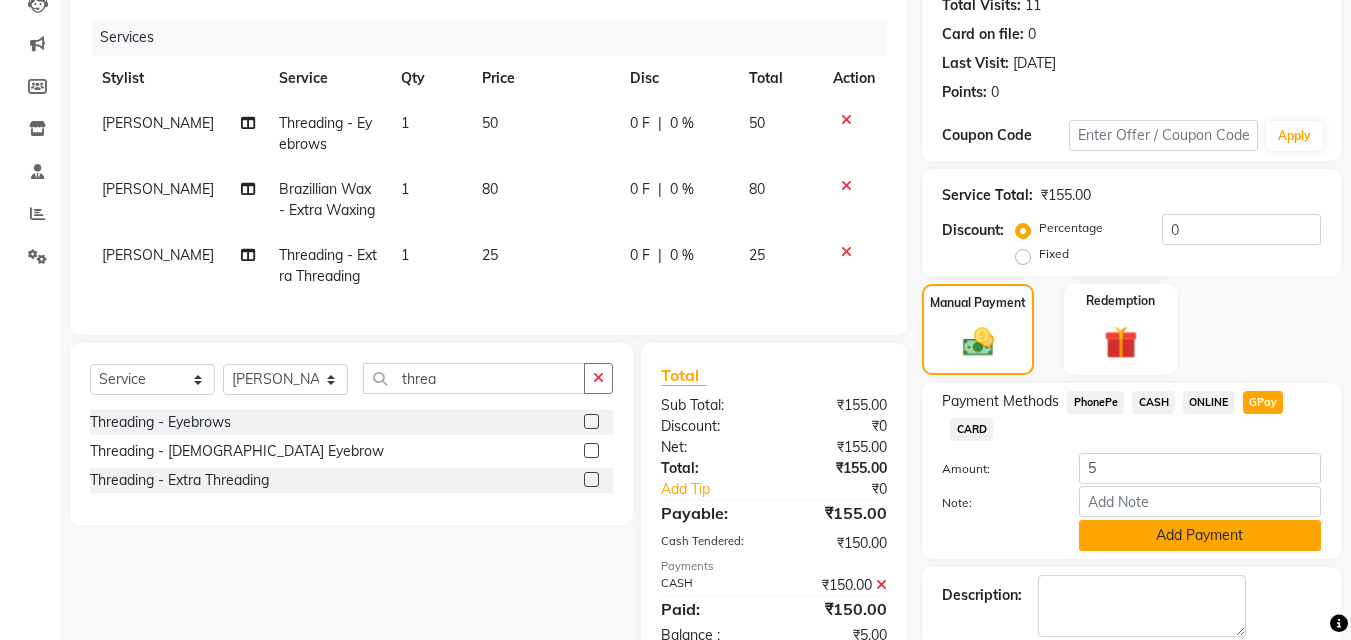 click on "Add Payment" 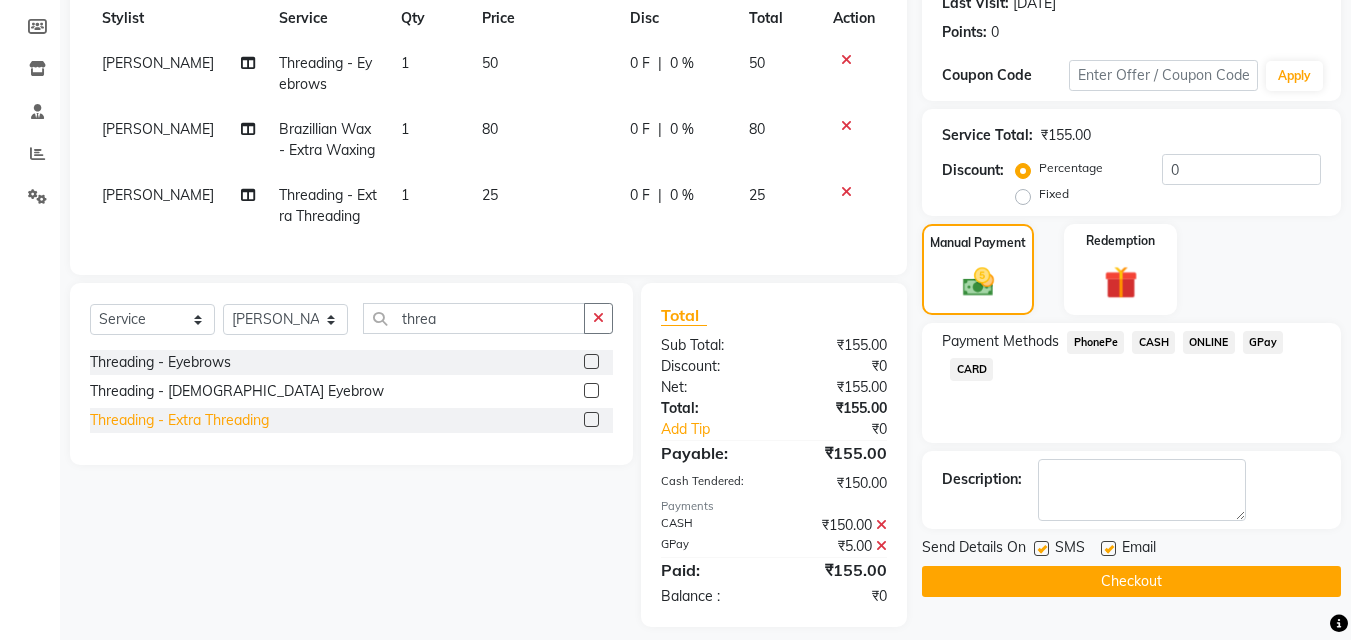 scroll, scrollTop: 321, scrollLeft: 0, axis: vertical 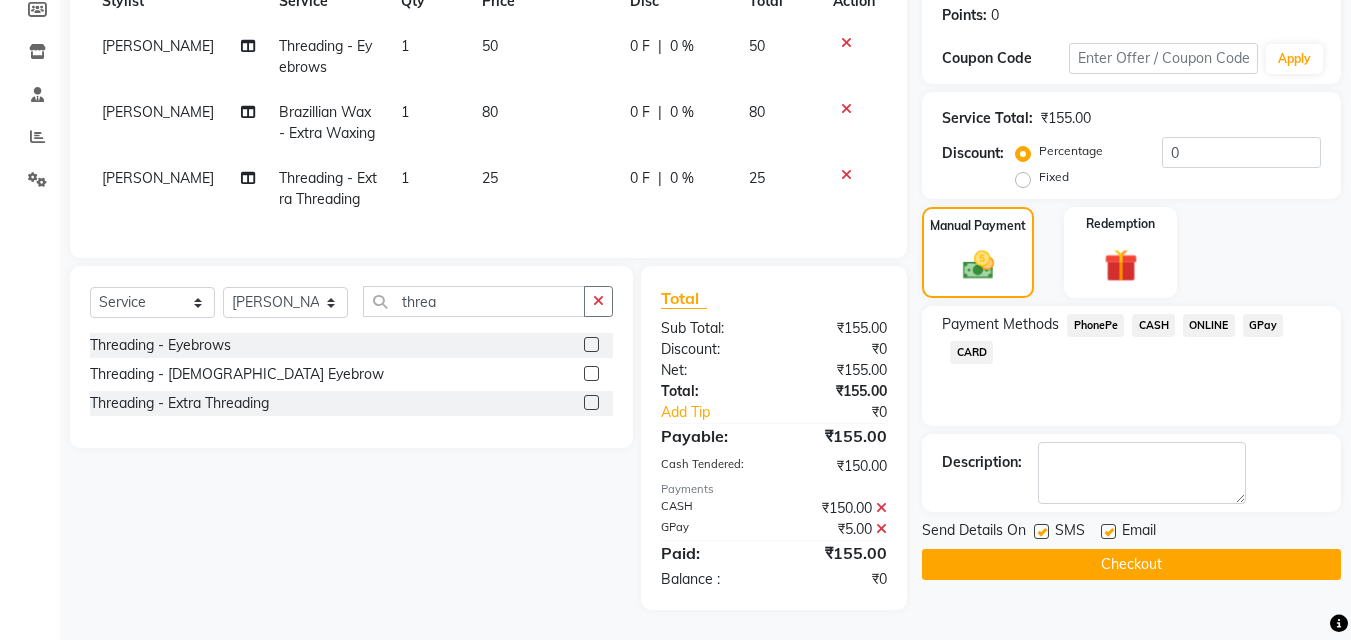 click on "Checkout" 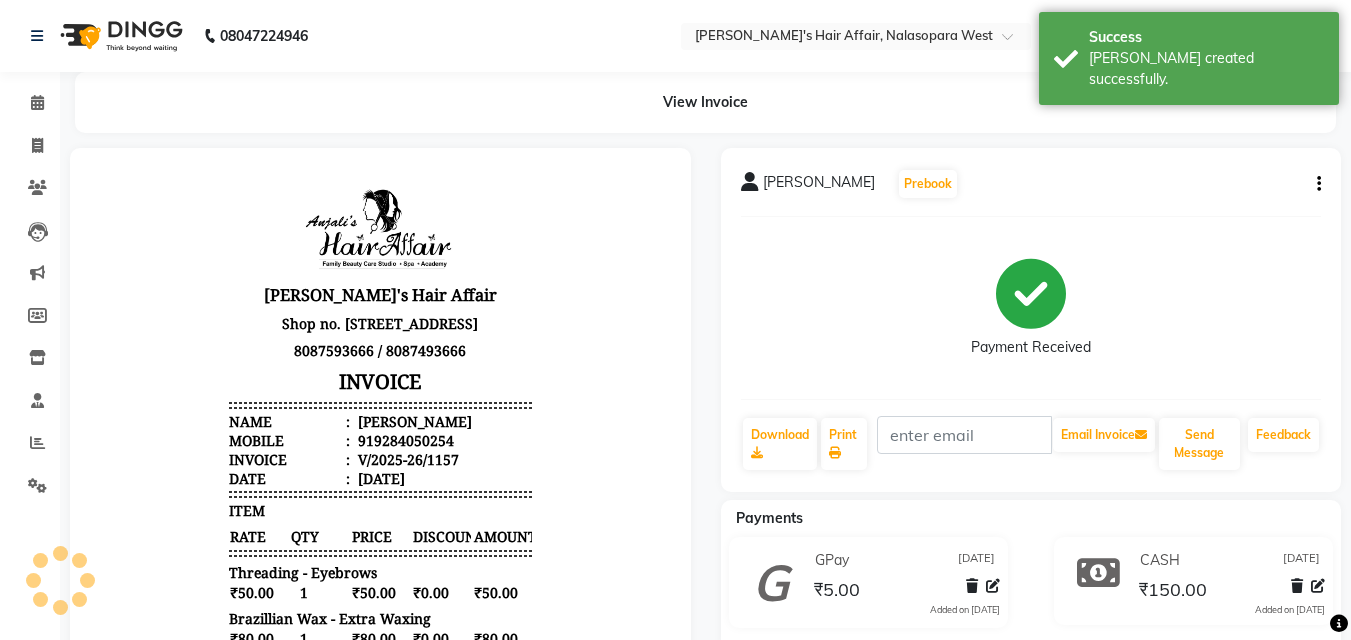scroll, scrollTop: 0, scrollLeft: 0, axis: both 